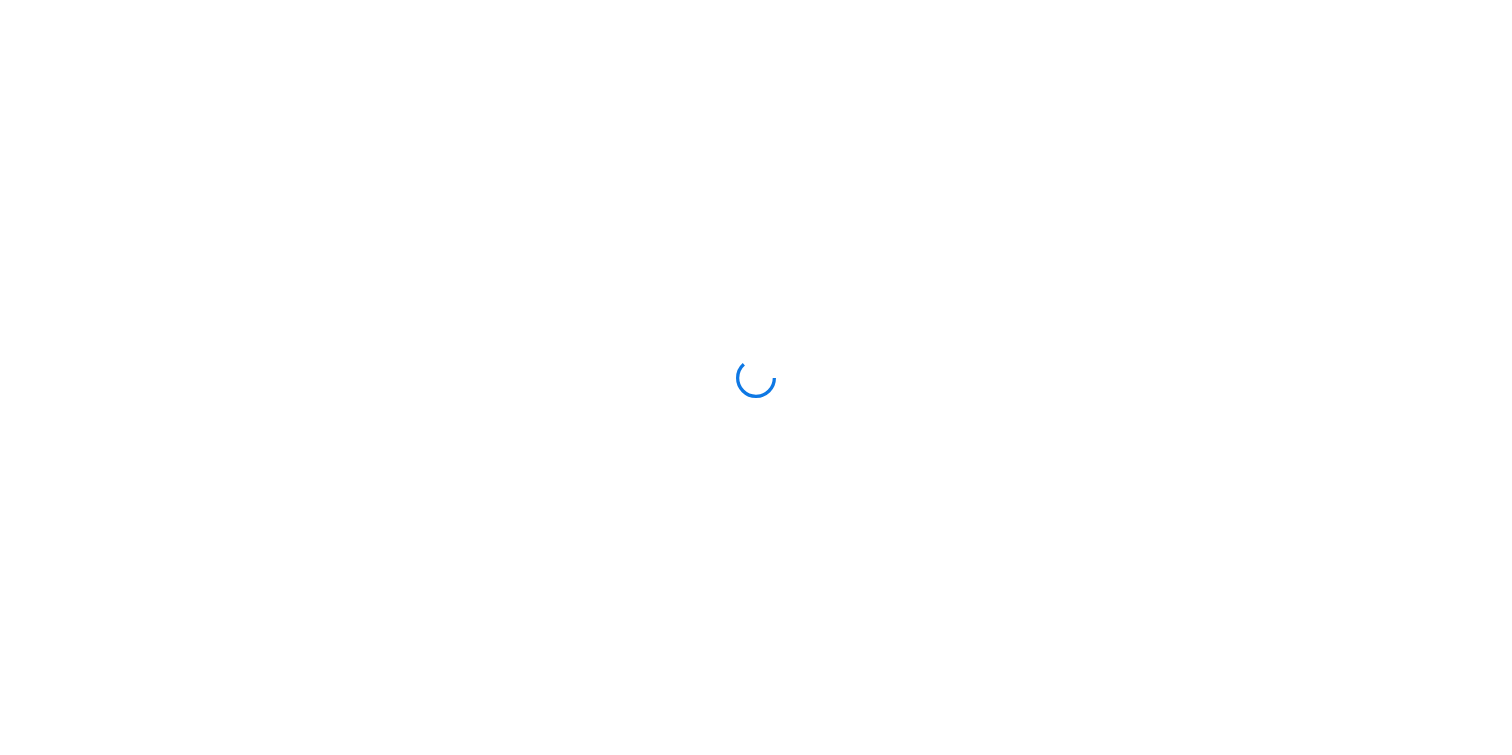 scroll, scrollTop: 0, scrollLeft: 0, axis: both 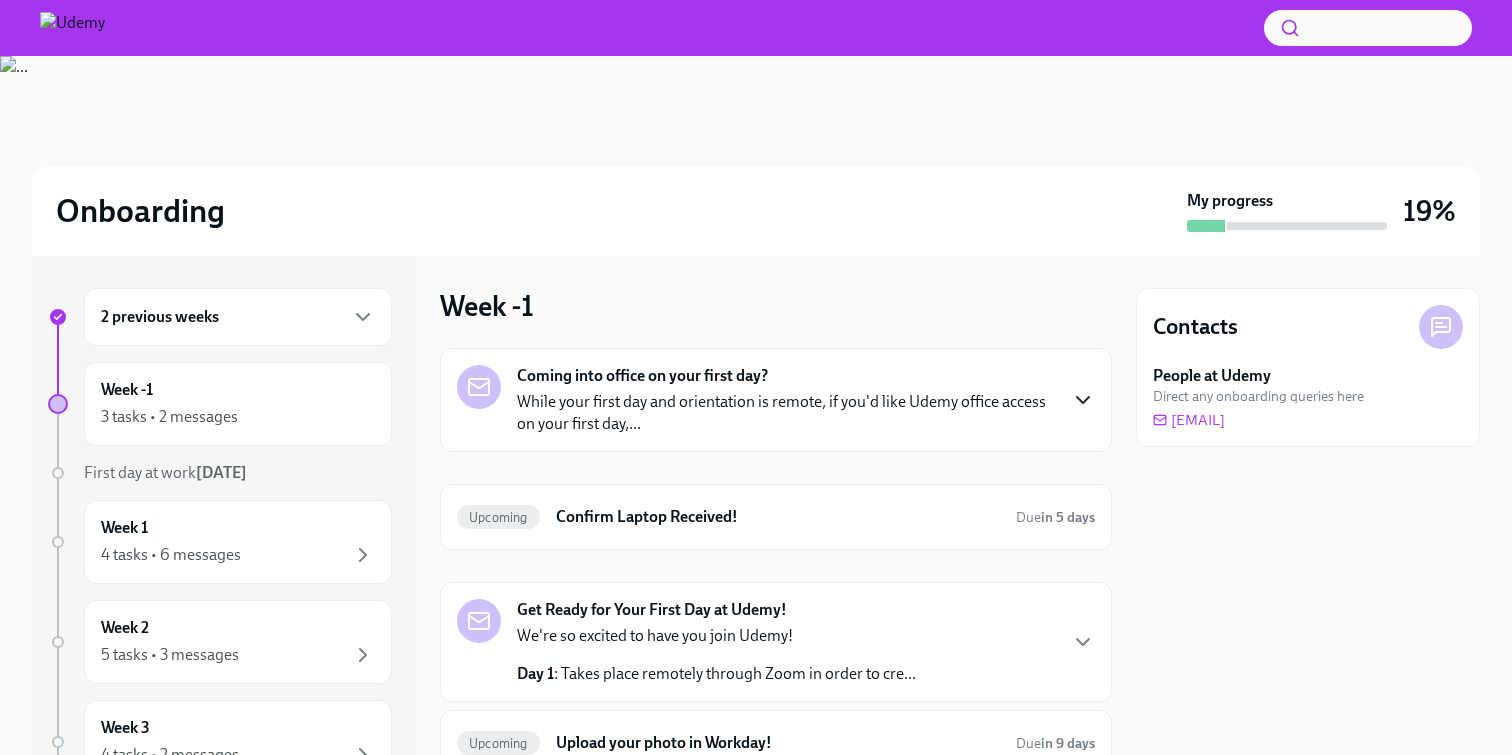 click 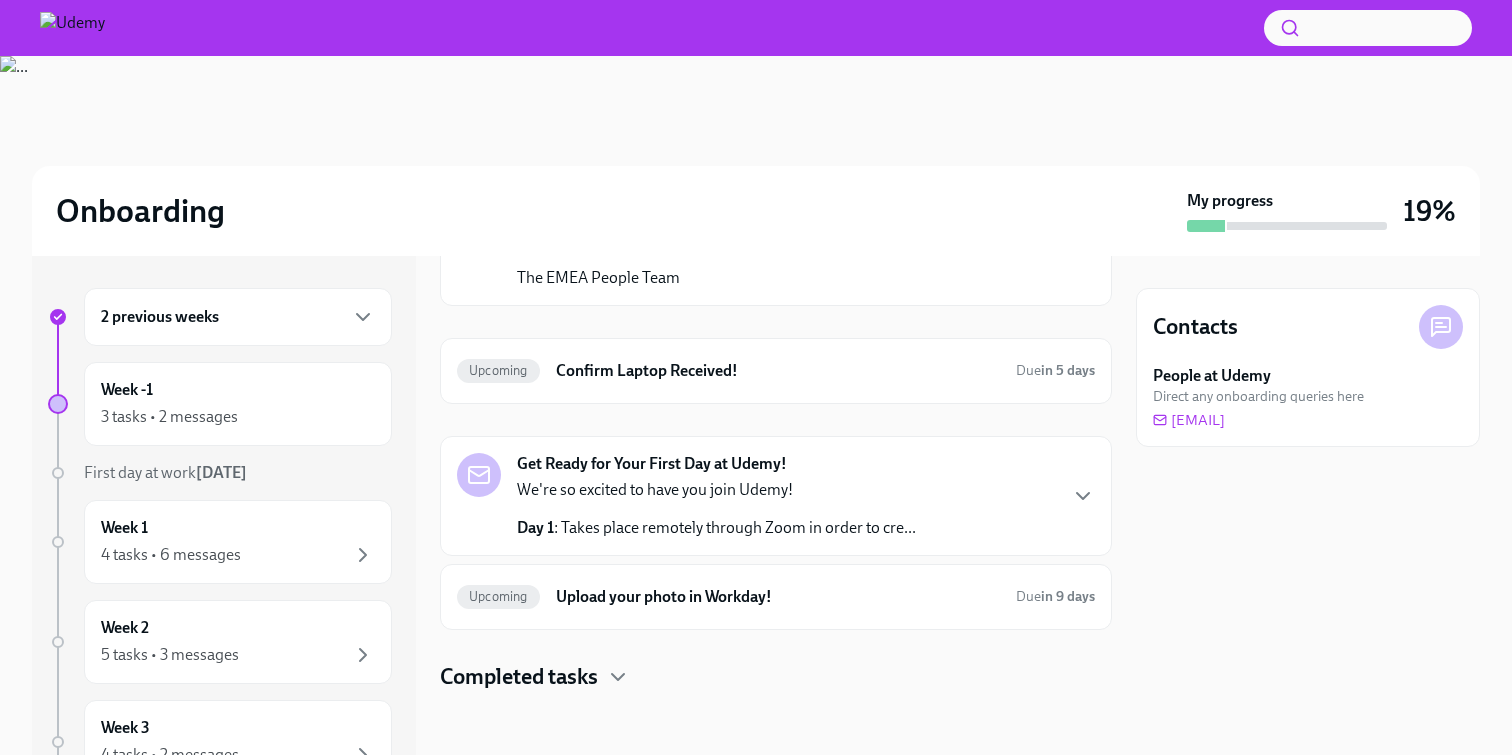 scroll, scrollTop: 465, scrollLeft: 0, axis: vertical 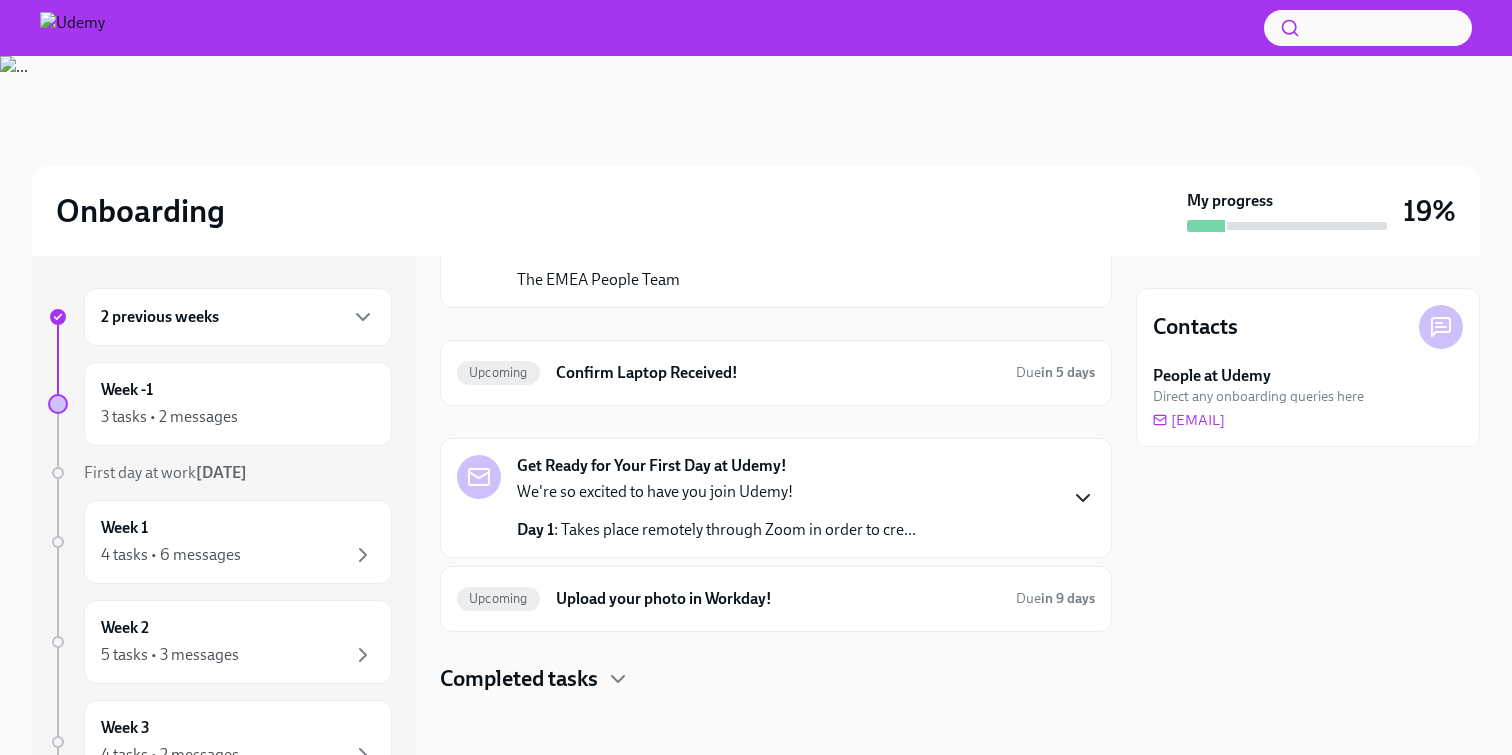 click 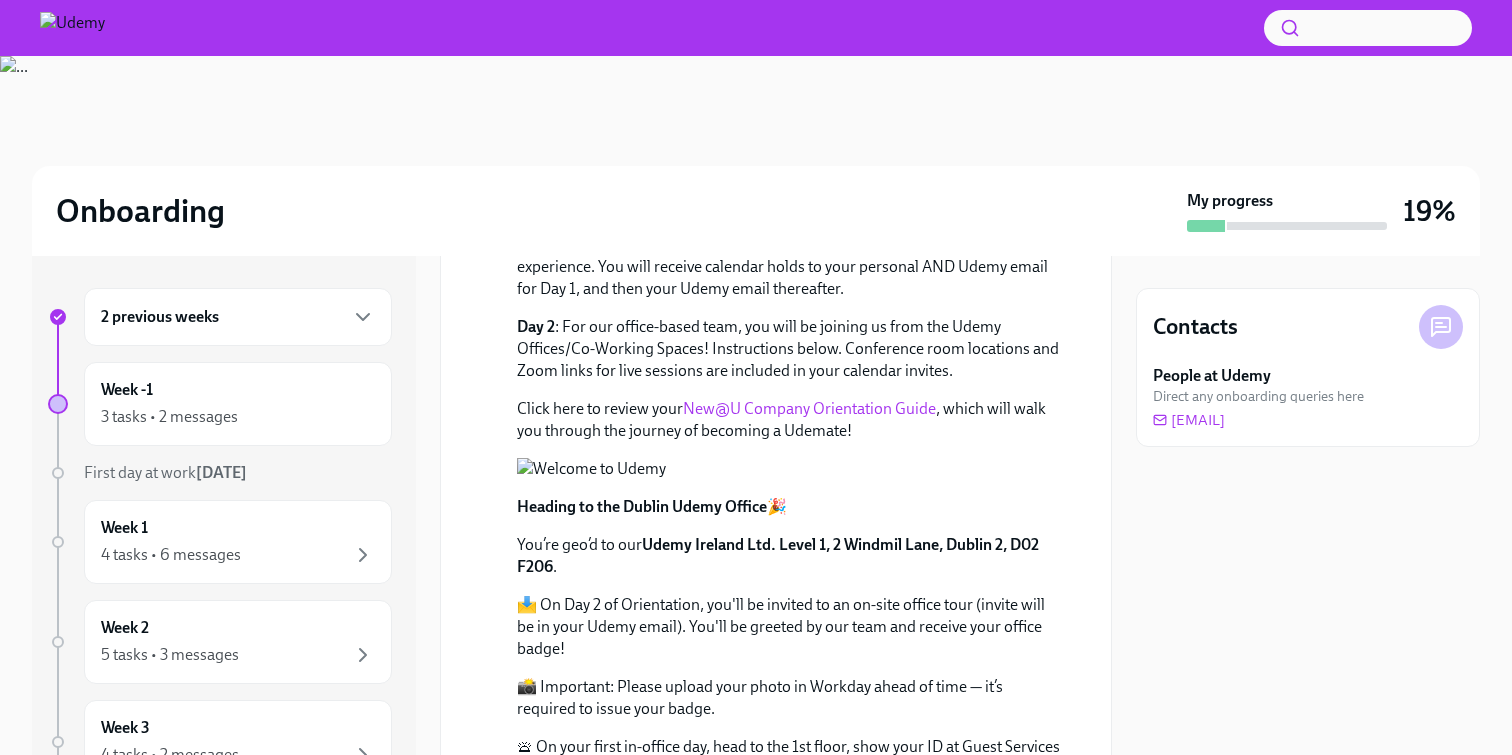 scroll, scrollTop: 803, scrollLeft: 0, axis: vertical 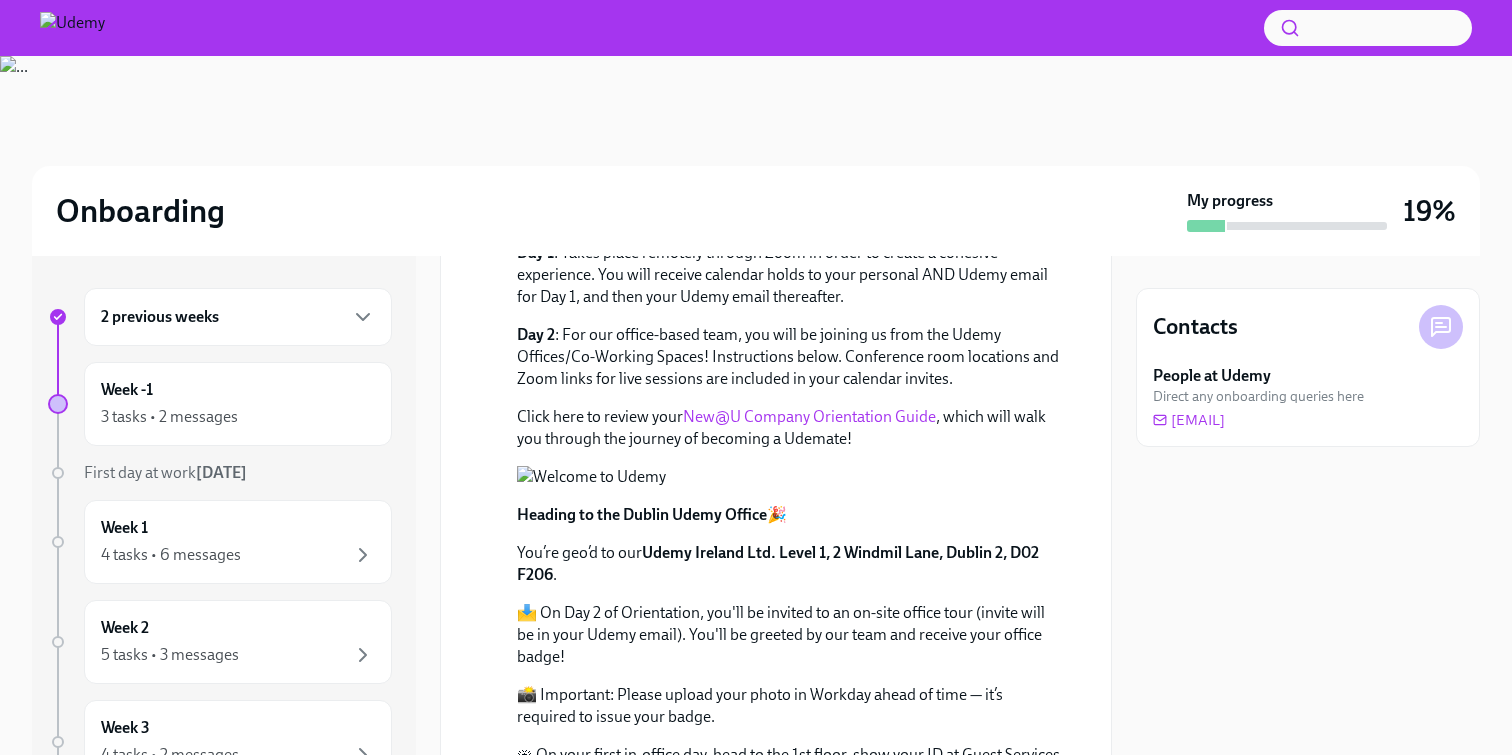 click on "New@U Company Orientation Guide" at bounding box center [809, 416] 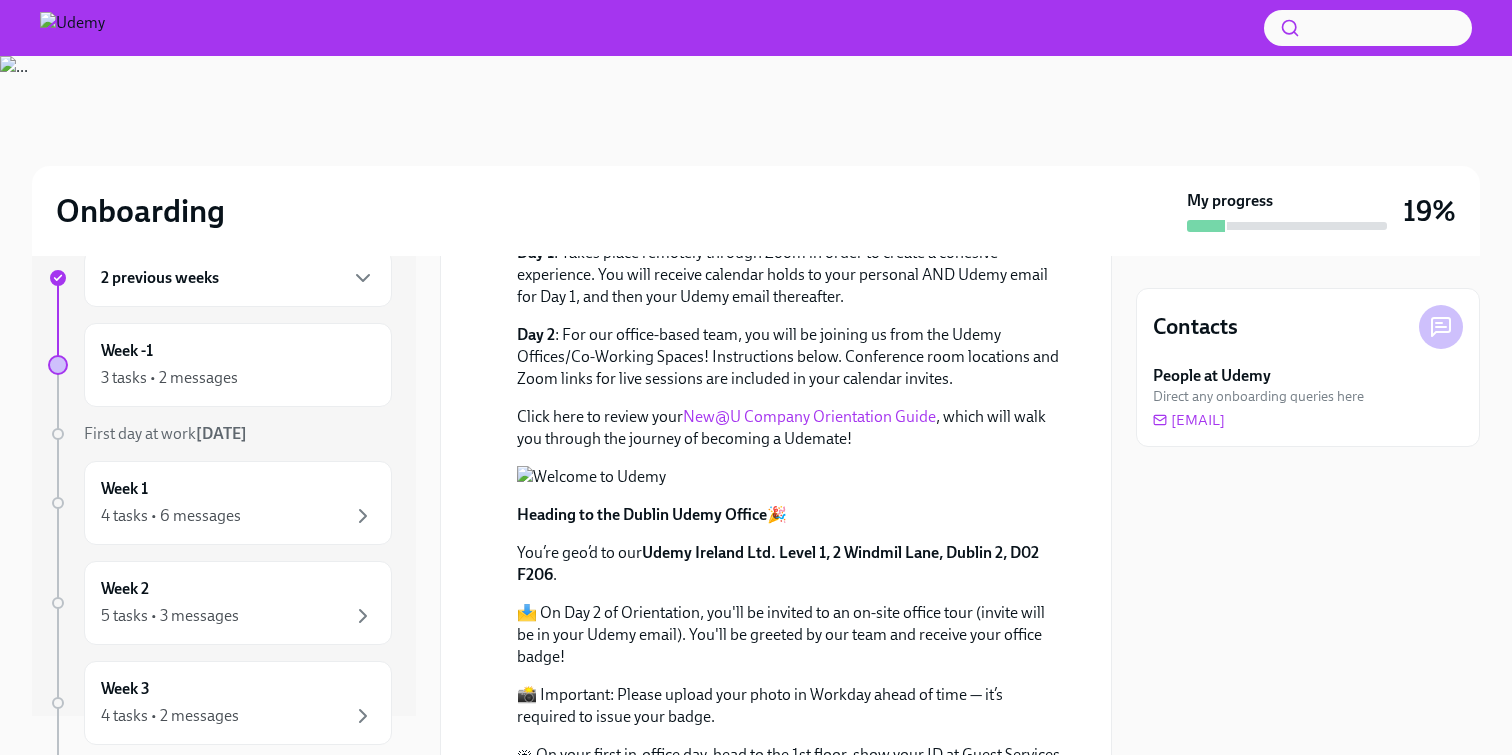 scroll, scrollTop: 37, scrollLeft: 0, axis: vertical 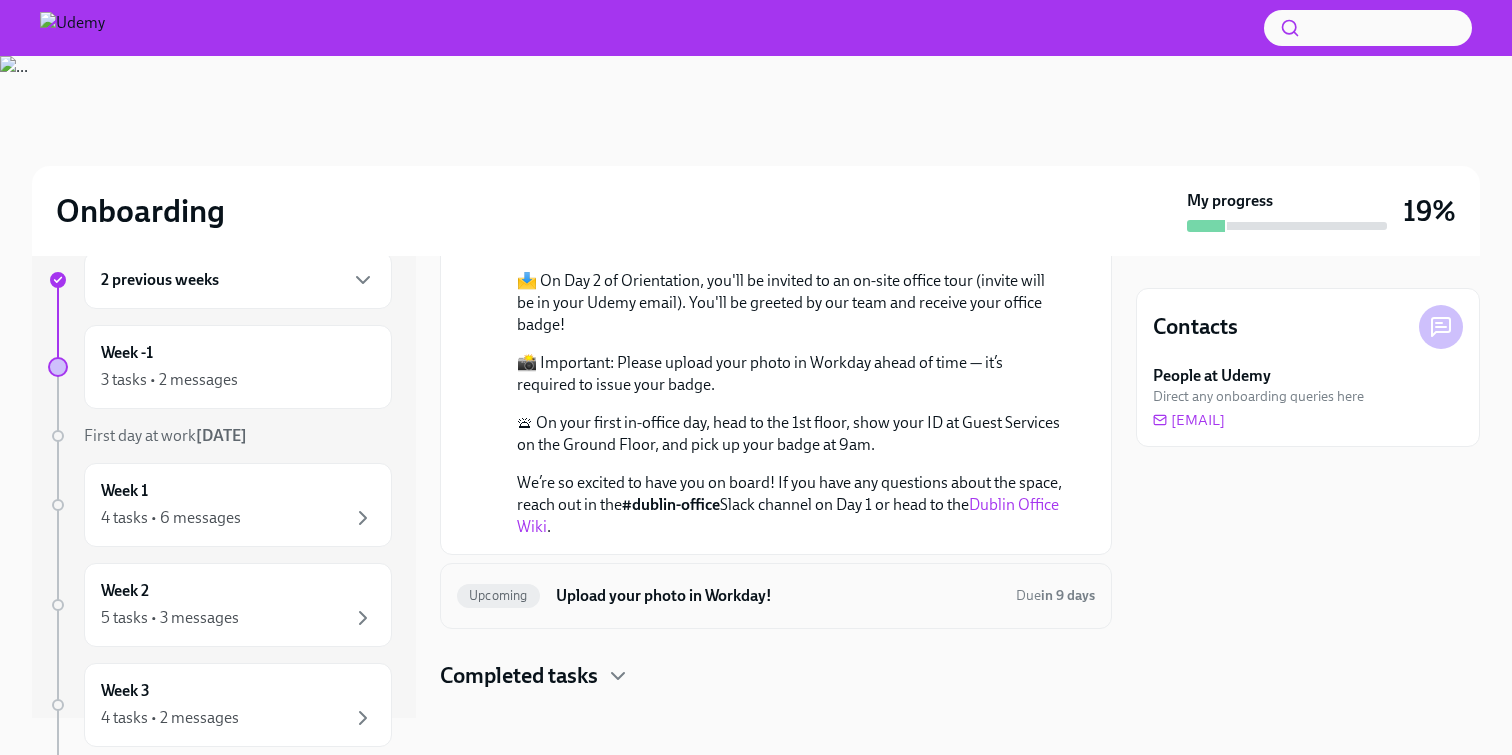 click on "Upcoming Upload your photo in Workday! Due  in [NUMBER] days" at bounding box center [776, 596] 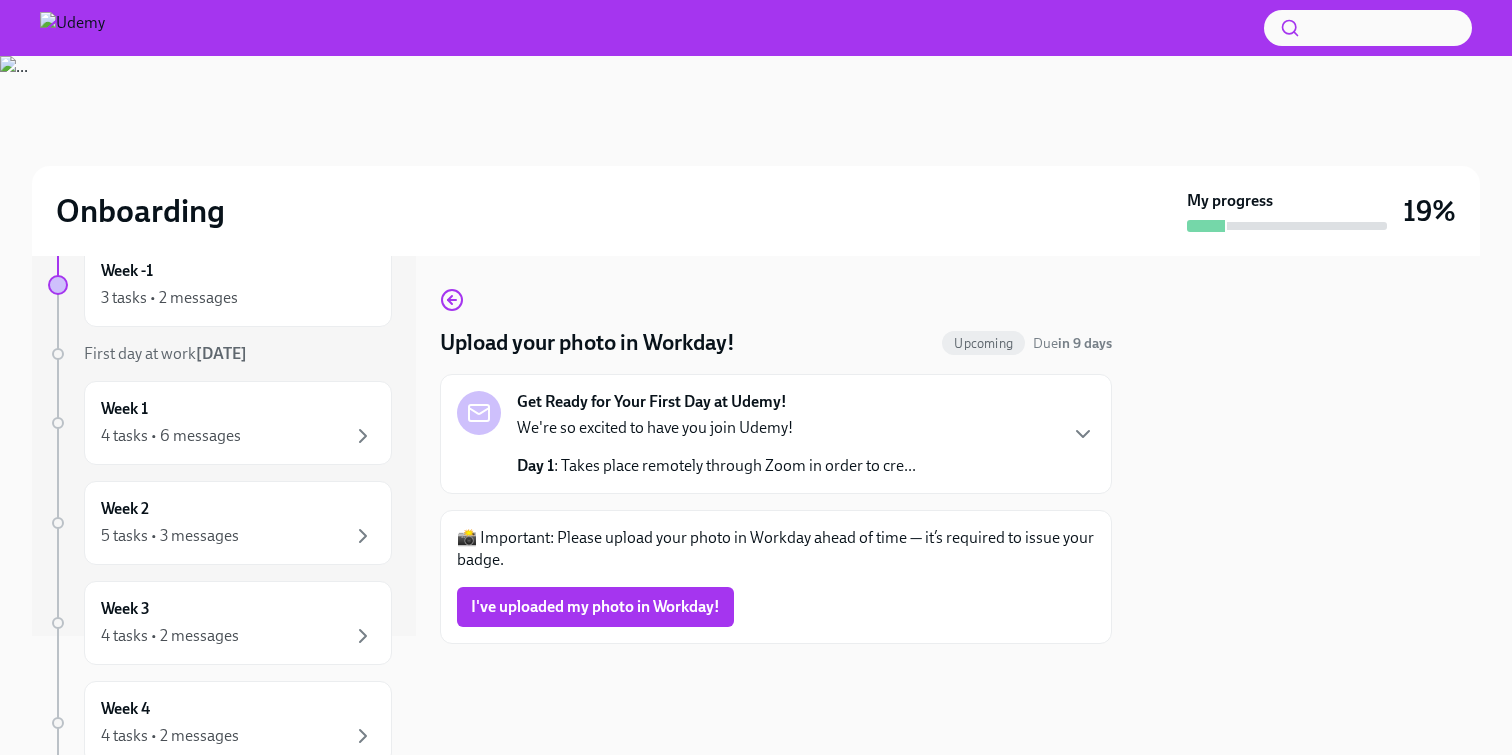 scroll, scrollTop: 147, scrollLeft: 0, axis: vertical 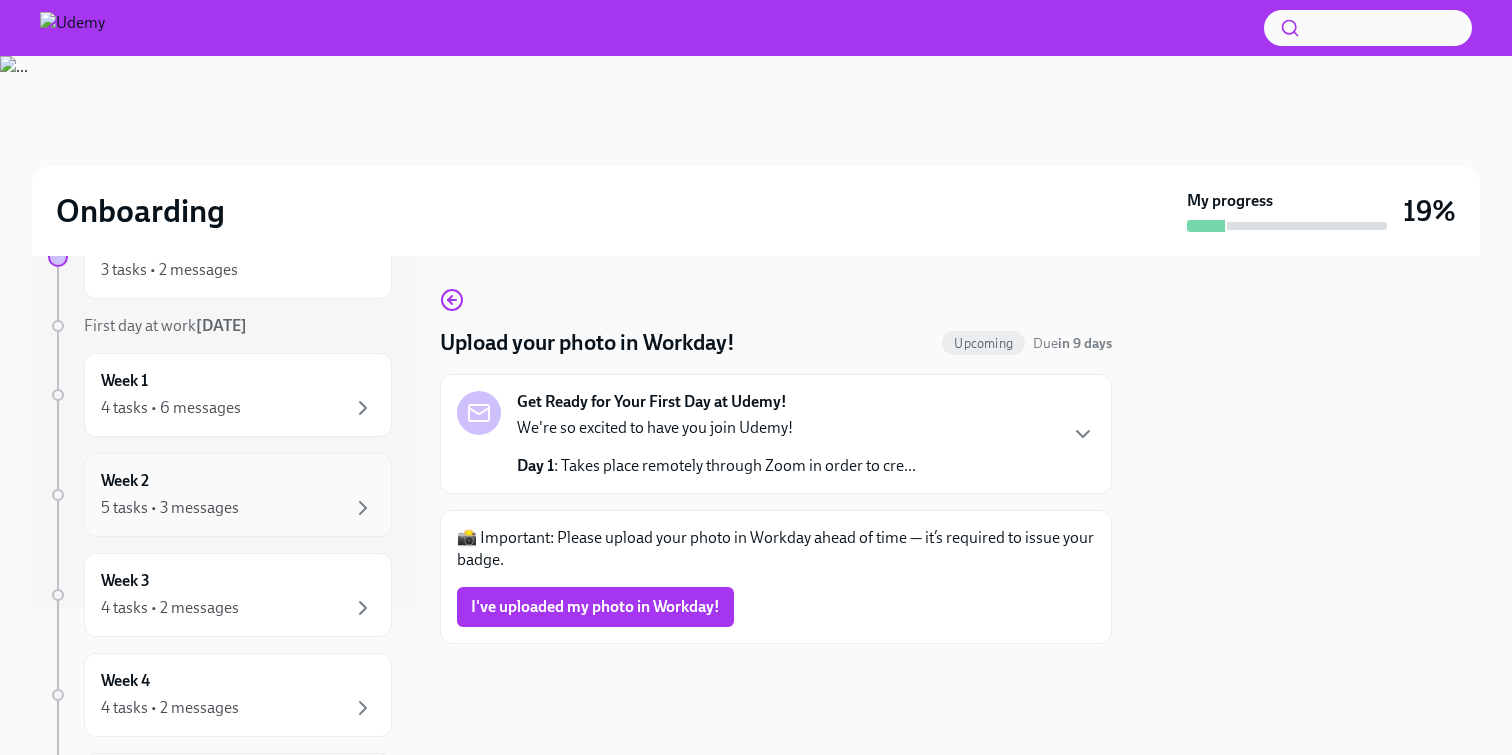 click on "Week 2 5 tasks • 3 messages" at bounding box center [238, 495] 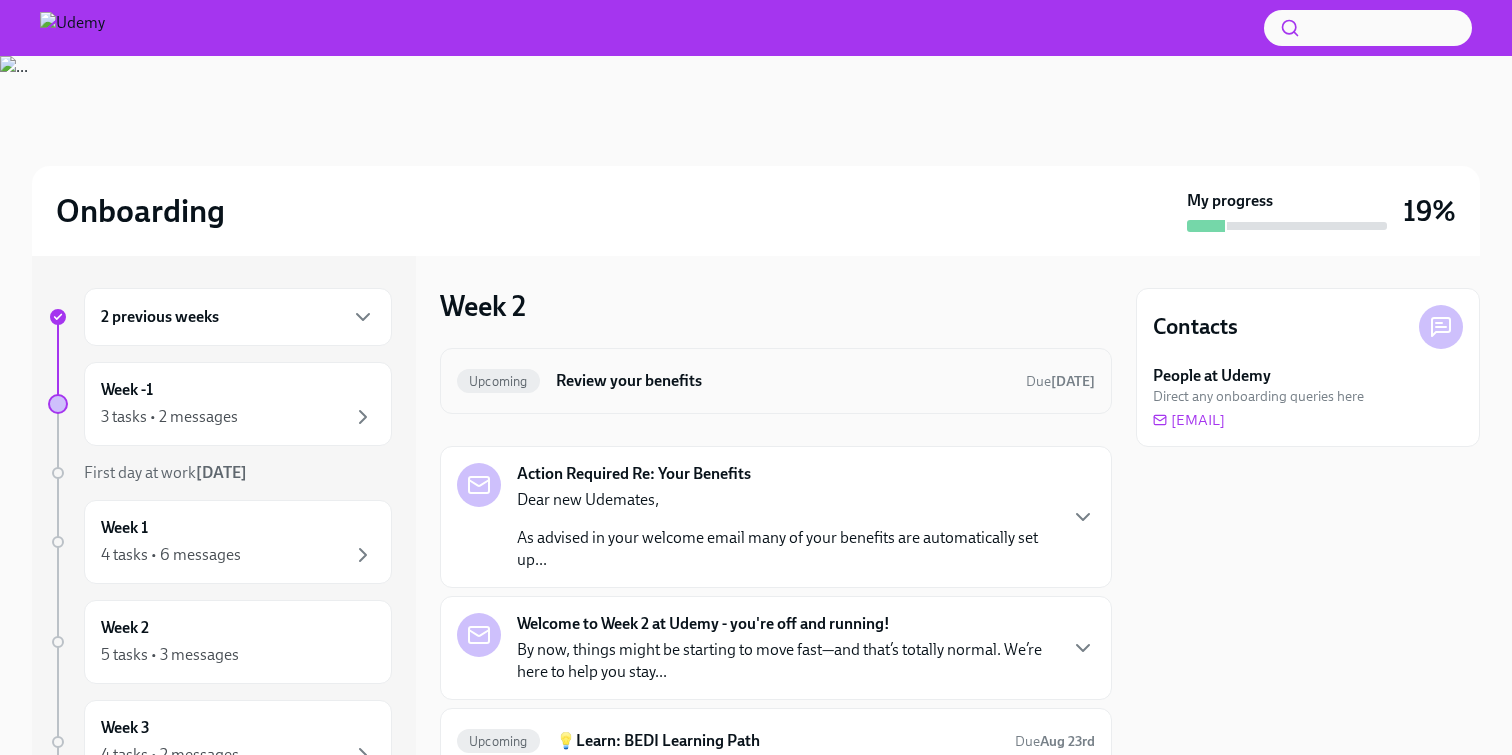 click on "Review your benefits" at bounding box center (783, 381) 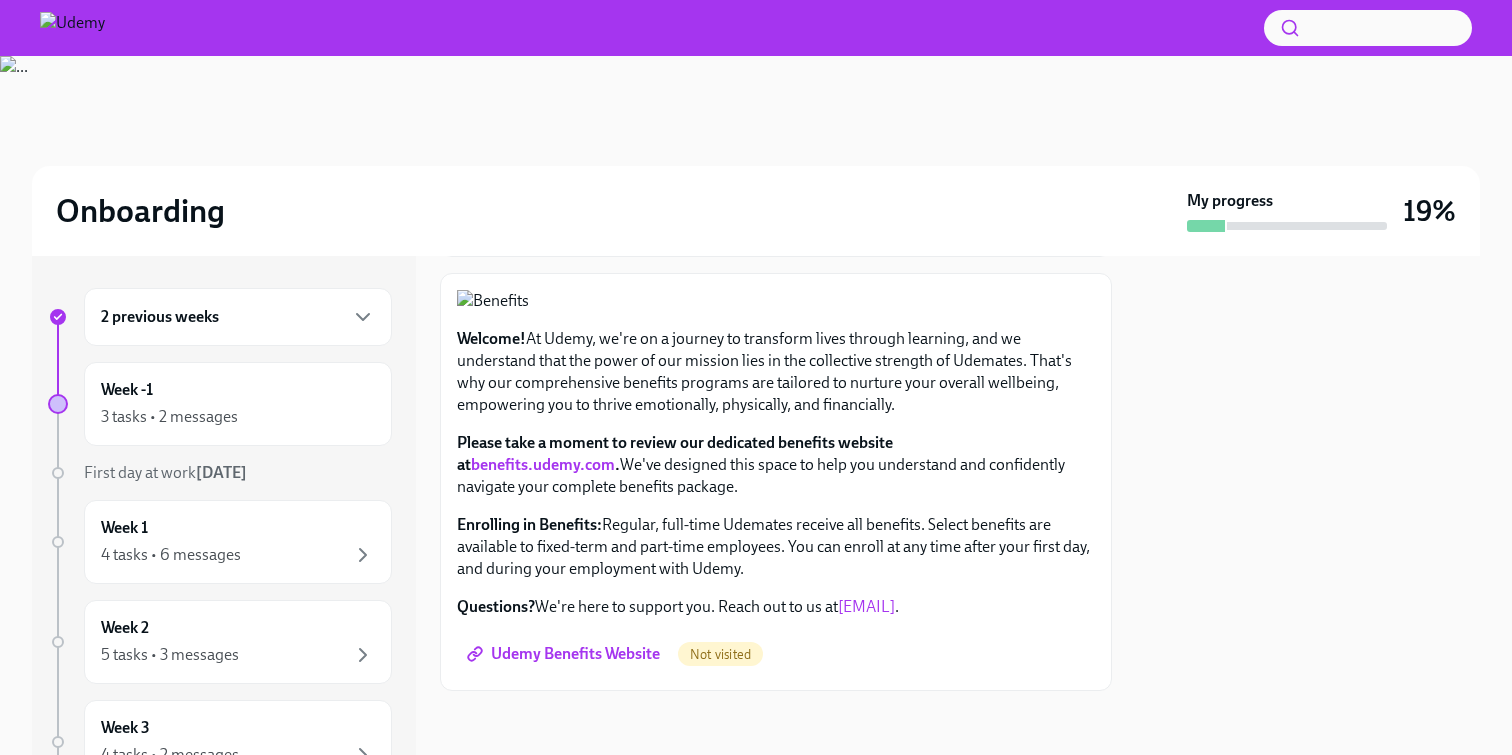 scroll, scrollTop: 554, scrollLeft: 0, axis: vertical 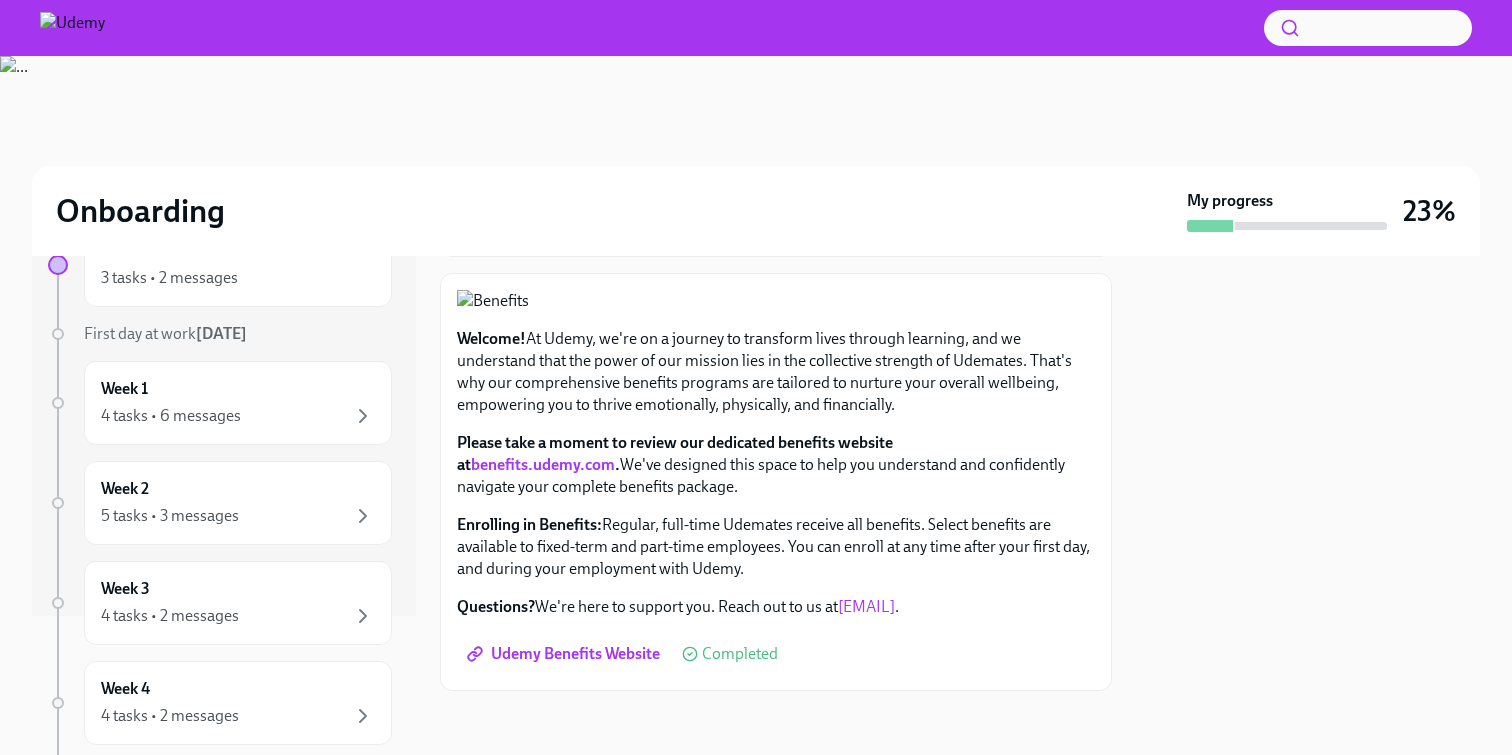 click on "Week 2 5 tasks • 3 messages" at bounding box center [238, 503] 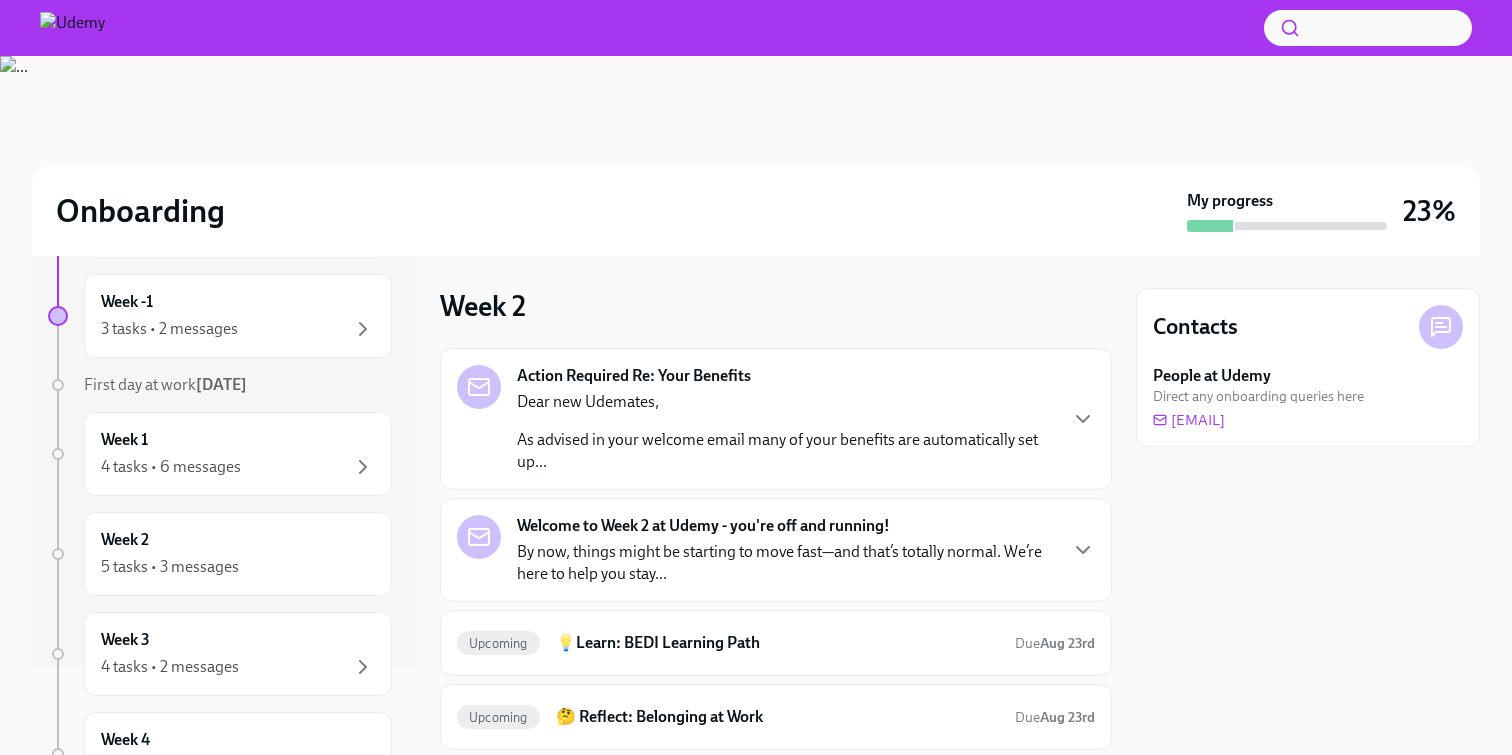 scroll, scrollTop: 94, scrollLeft: 0, axis: vertical 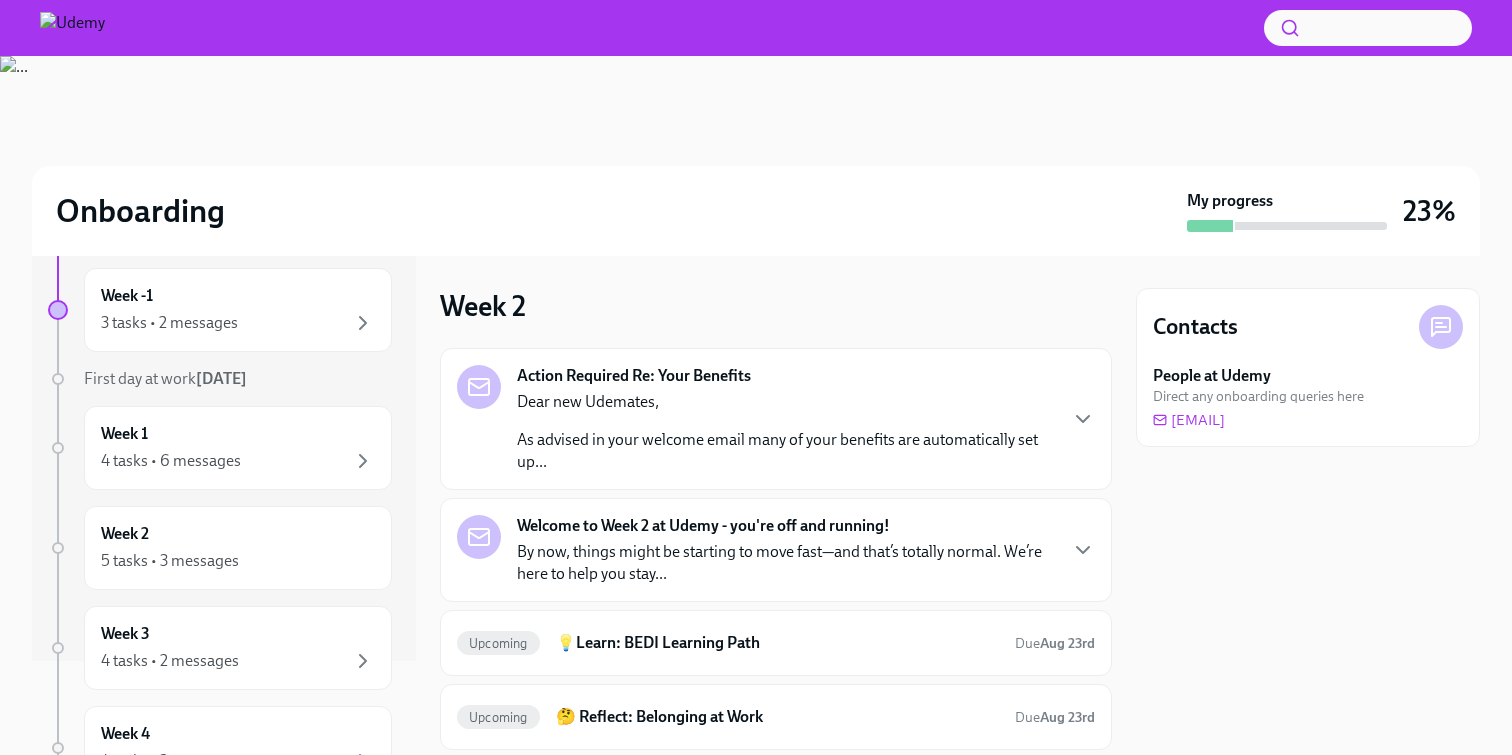 click on "Welcome to Week 2 at Udemy - you're off and running! By now, things might be starting to move fast—and that’s totally normal. We’re here to help you stay..." at bounding box center (786, 550) 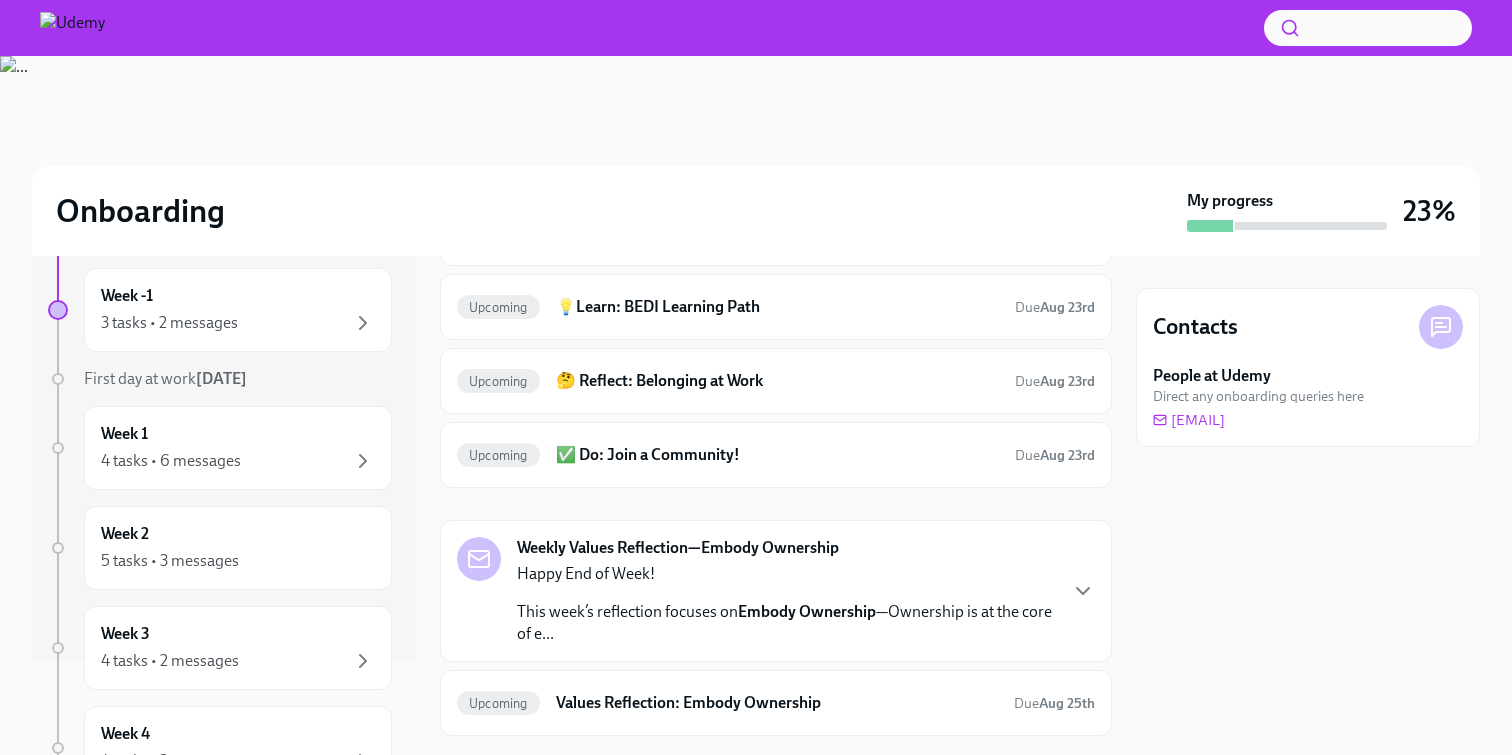 scroll, scrollTop: 886, scrollLeft: 0, axis: vertical 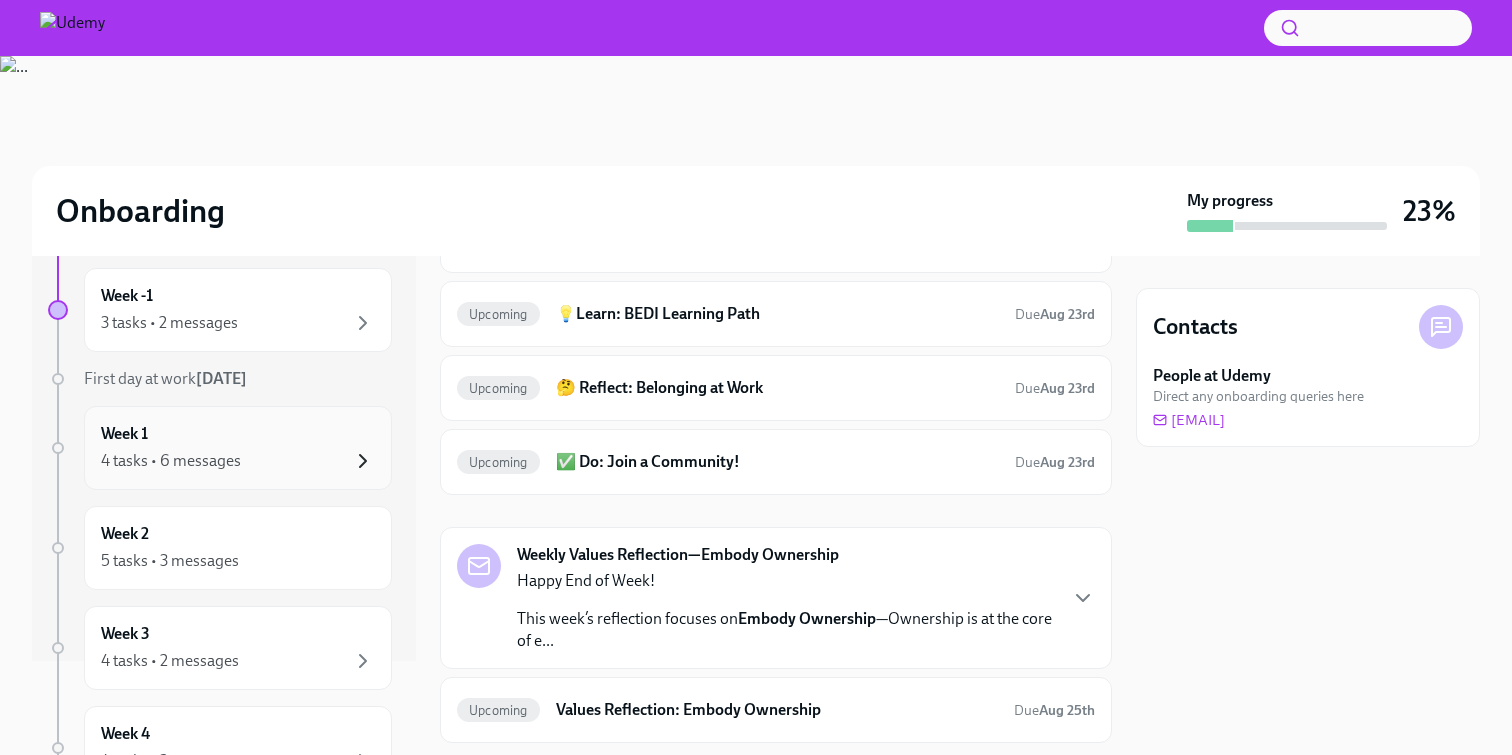 click on "4 tasks • 6 messages" at bounding box center (238, 461) 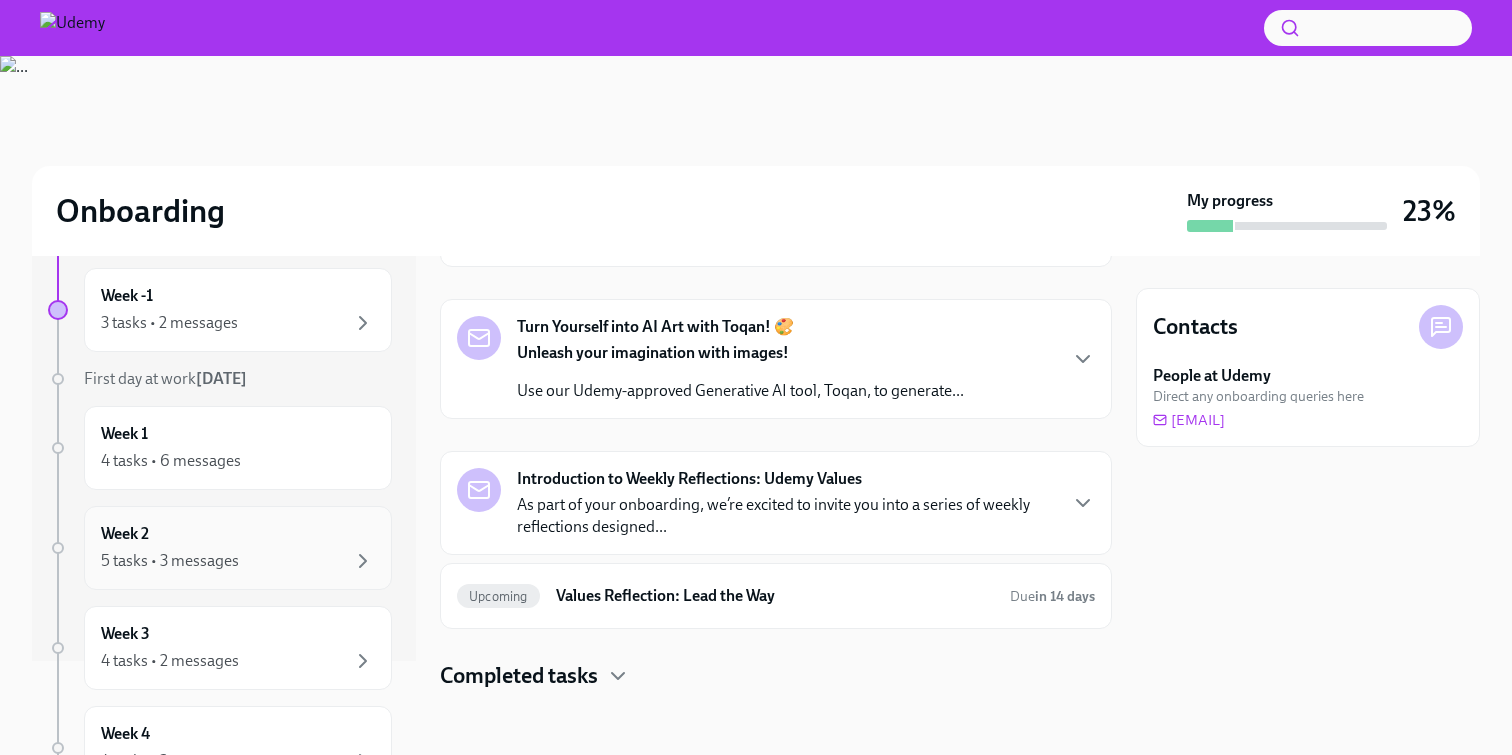 click on "Week 2 5 tasks • 3 messages" at bounding box center (238, 548) 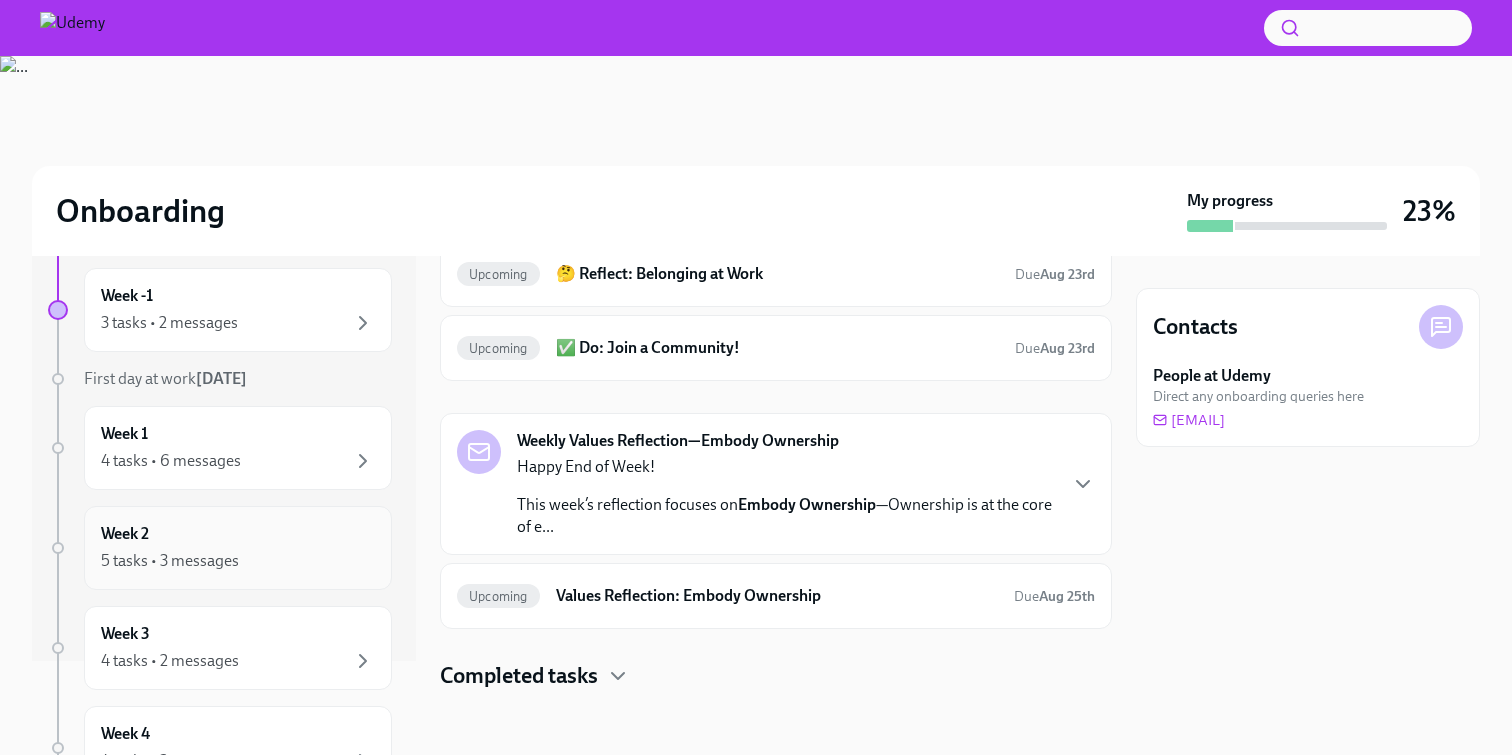 scroll, scrollTop: 443, scrollLeft: 0, axis: vertical 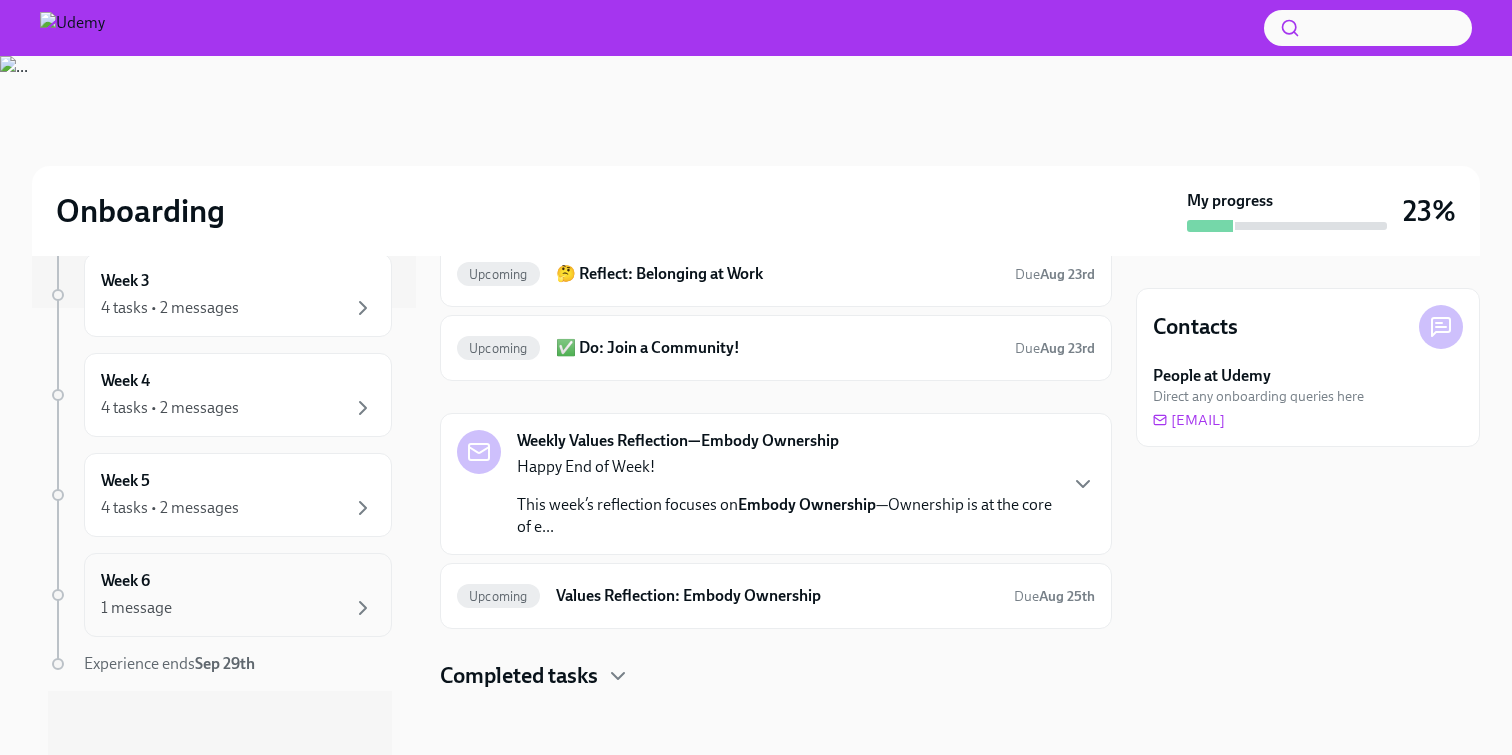 click on "Week 6 1 message" at bounding box center (238, 595) 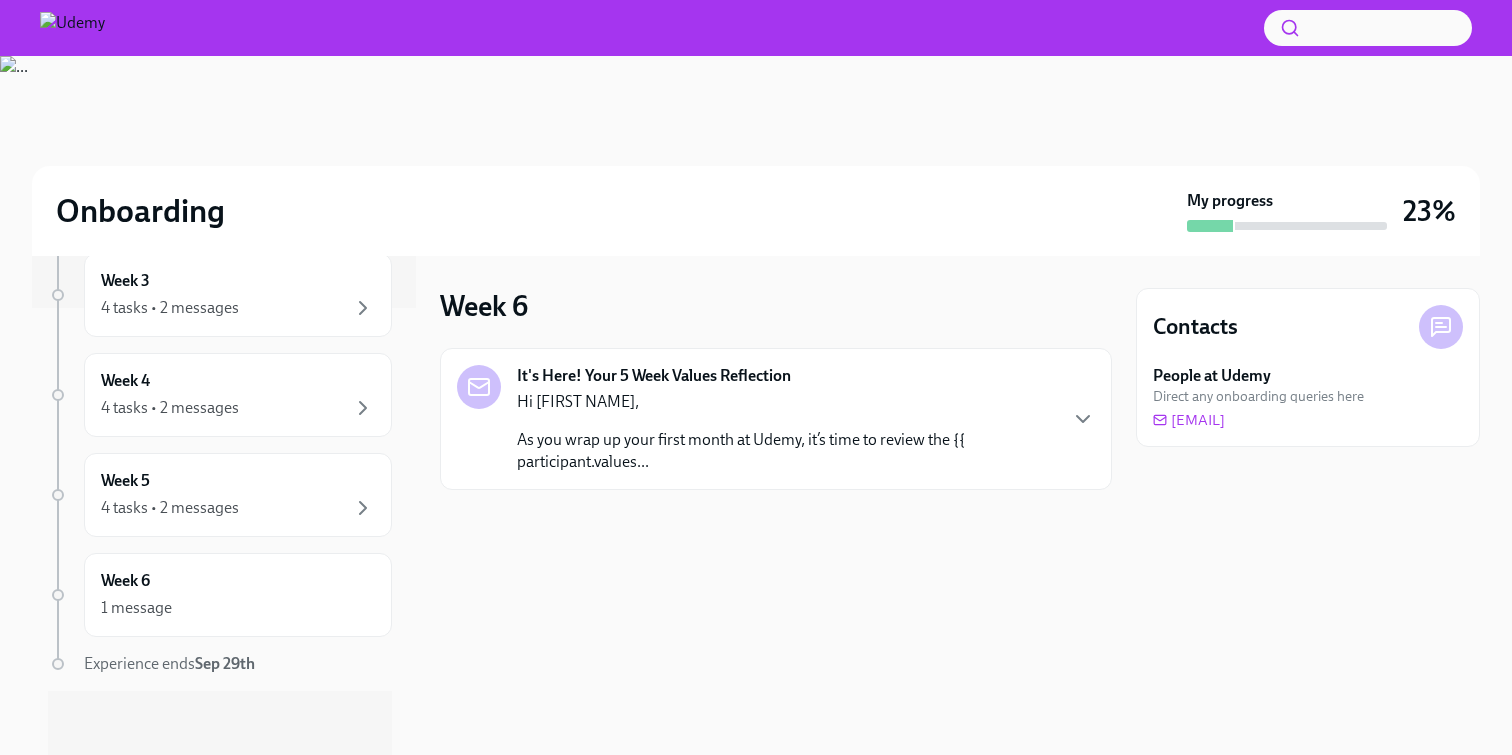 click on "It's Here! Your 5 Week Values Reflection Hi [FIRST NAME],
As you  wrap up your first month at Udemy, it’s time to review the {{ participant.values..." at bounding box center (776, 419) 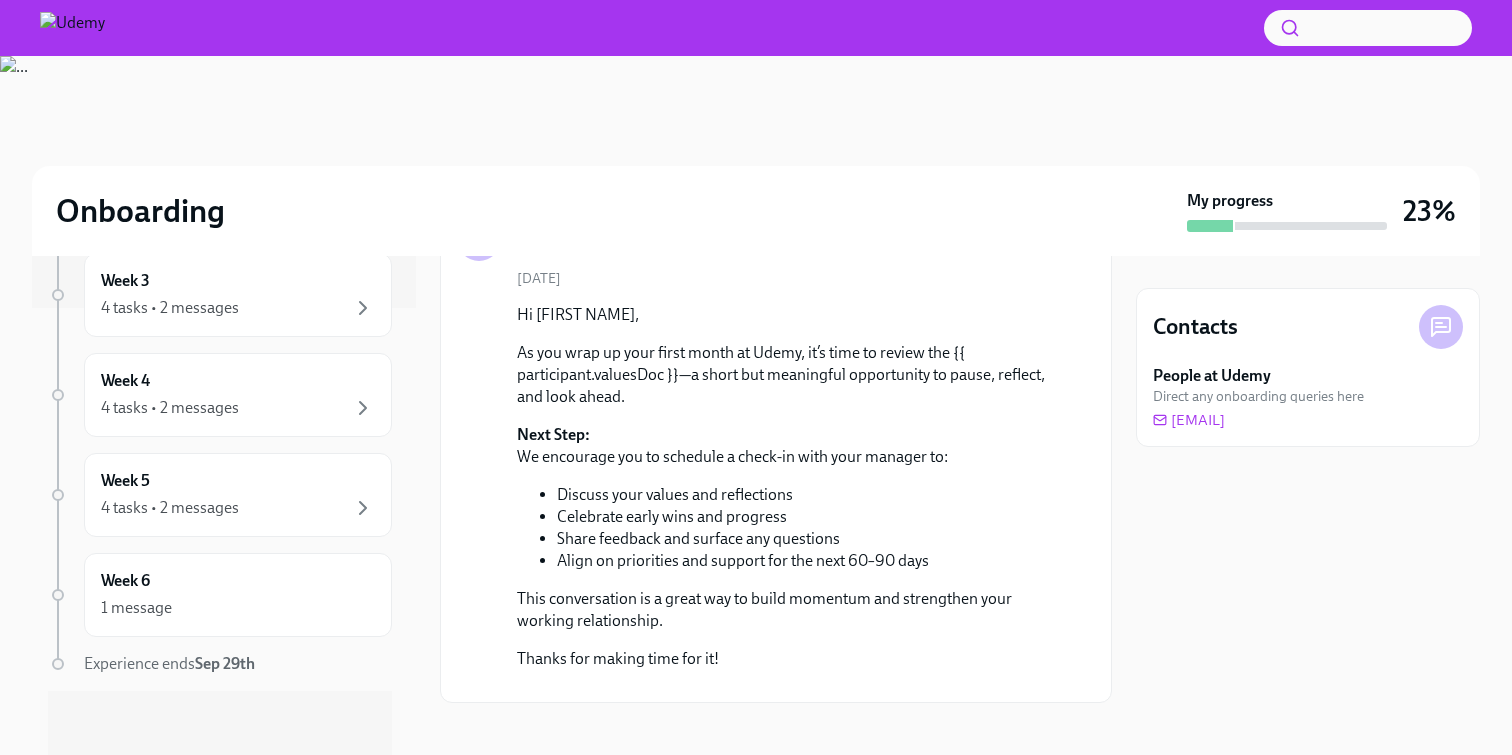 scroll, scrollTop: 292, scrollLeft: 0, axis: vertical 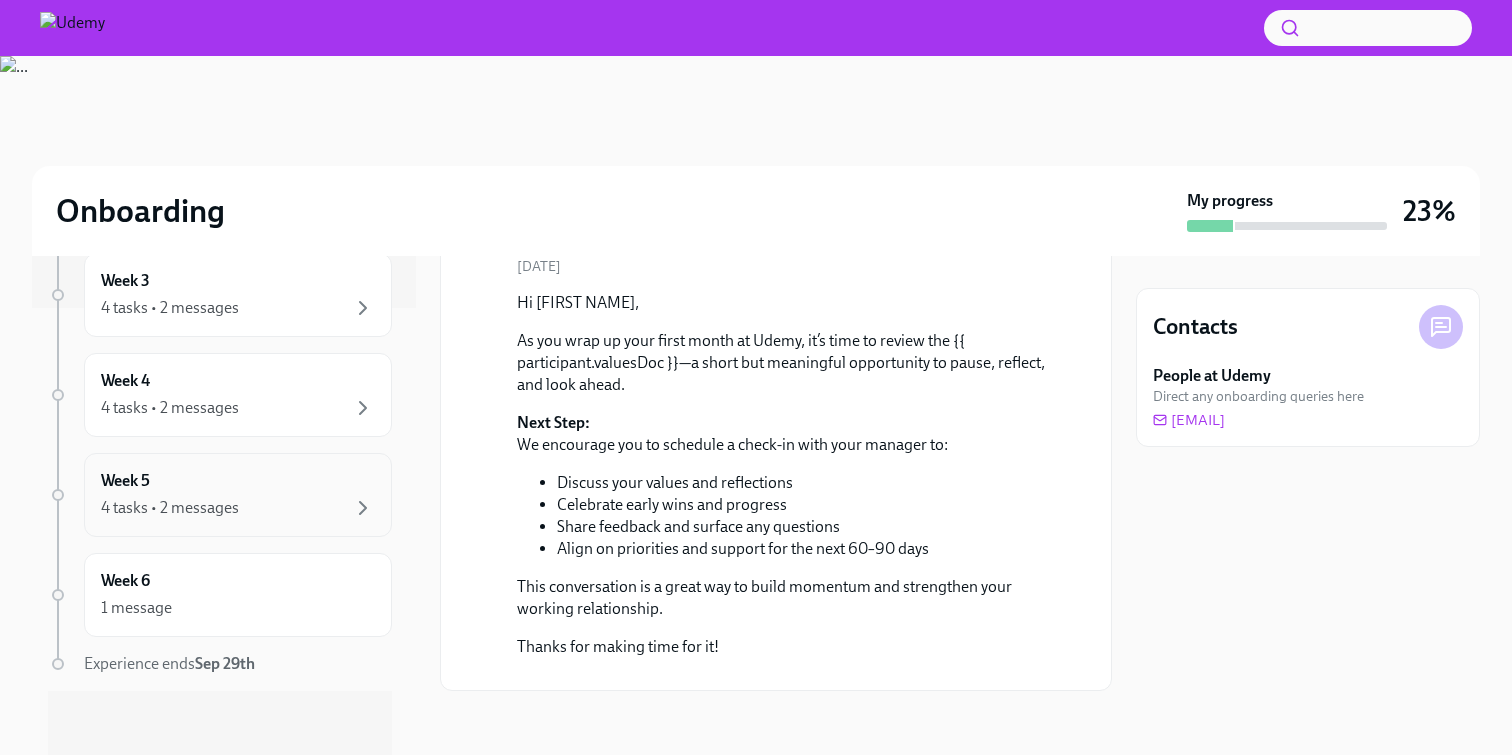 click on "Week 5 4 tasks • 2 messages" at bounding box center (238, 495) 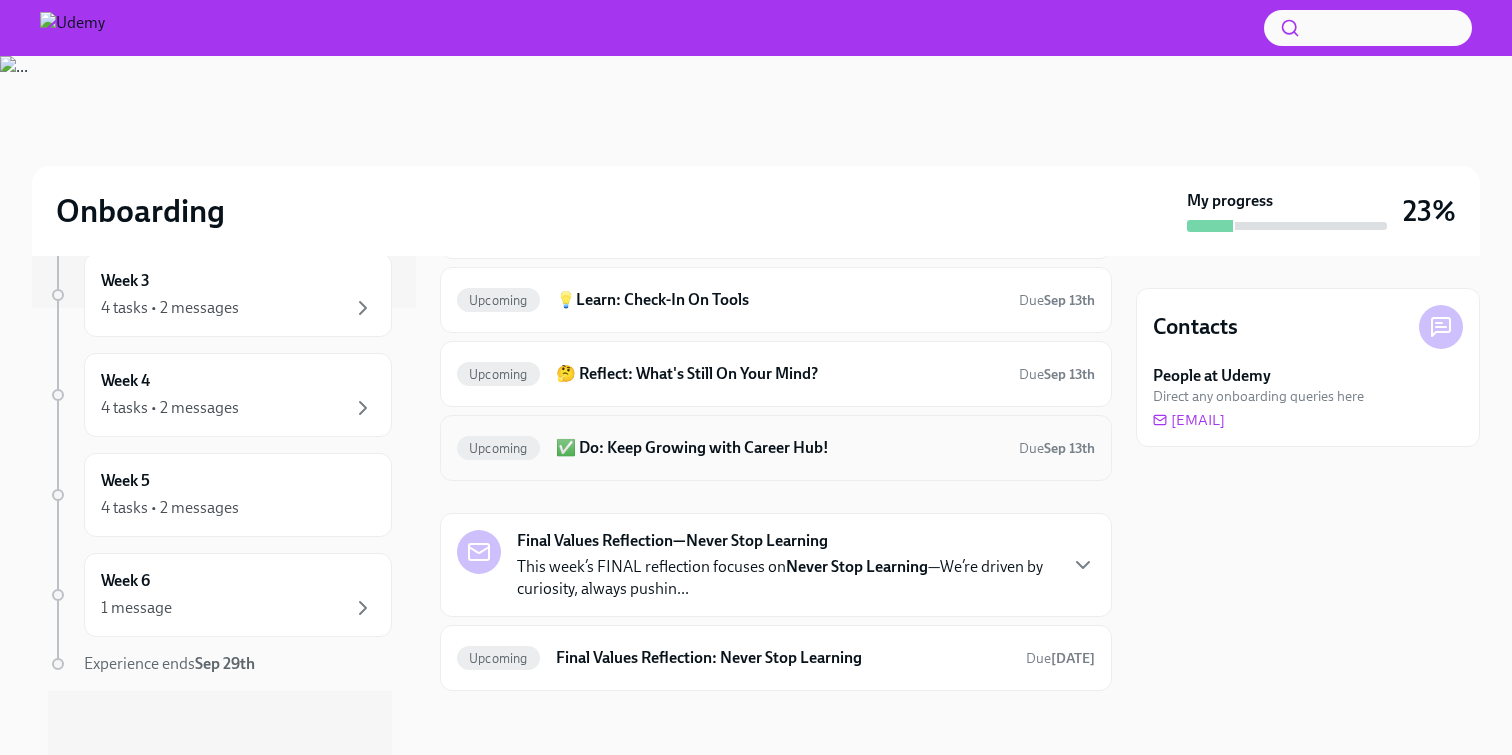 click on "Upcoming ✅ Do: Keep Growing with Career Hub! Due  Sep 13th" at bounding box center (776, 448) 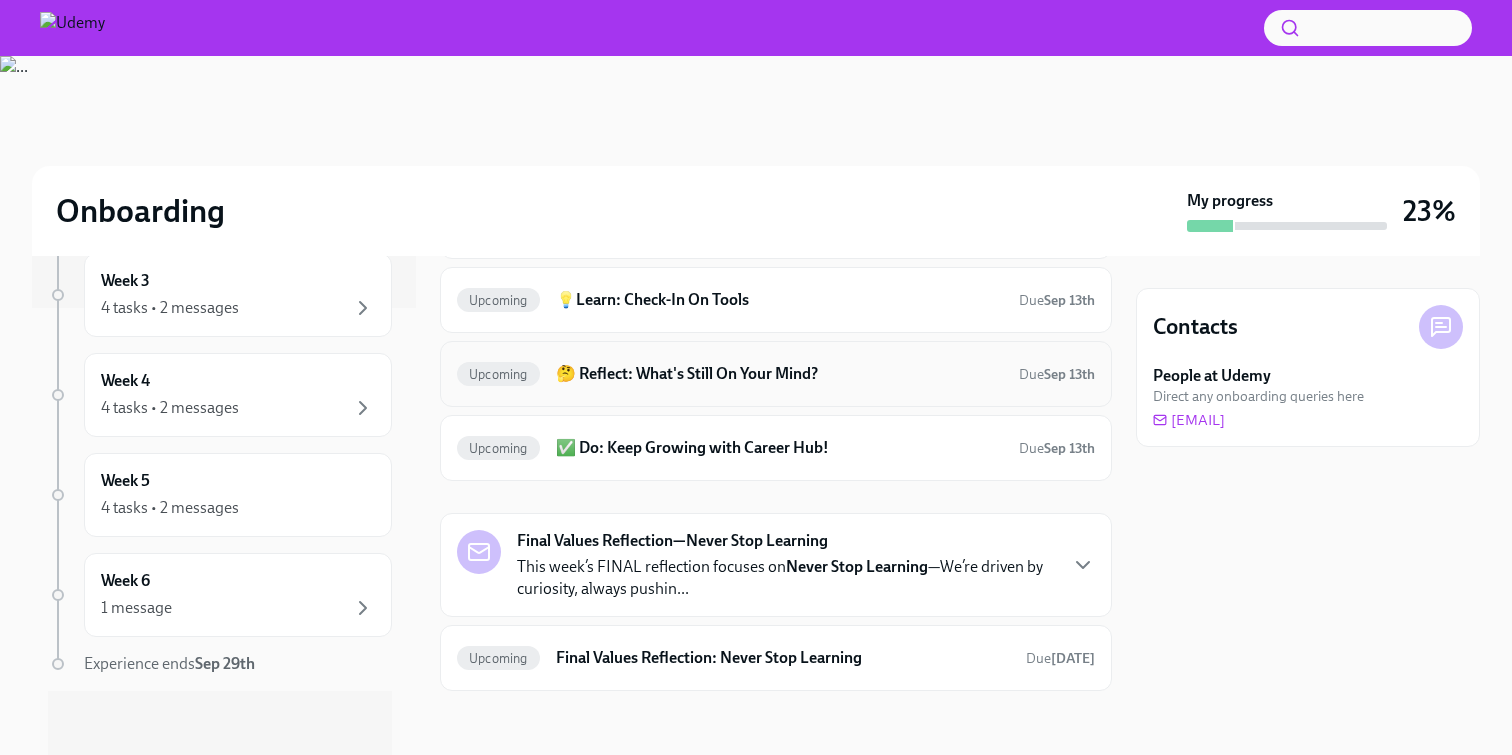 click on "Upcoming 🤔 Reflect: What's Still On Your Mind? Due  [DATE]" at bounding box center (776, 374) 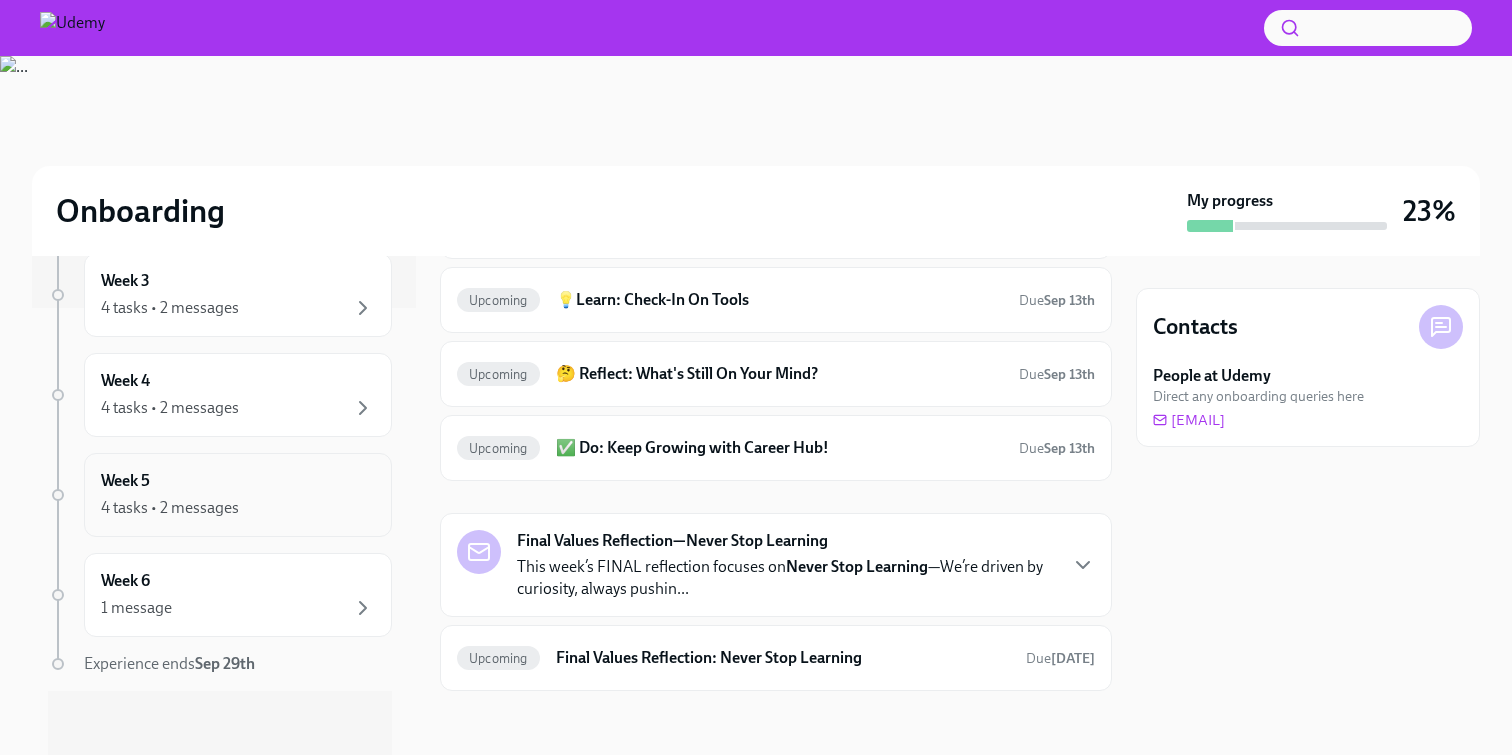 click on "4 tasks • 2 messages" at bounding box center [238, 508] 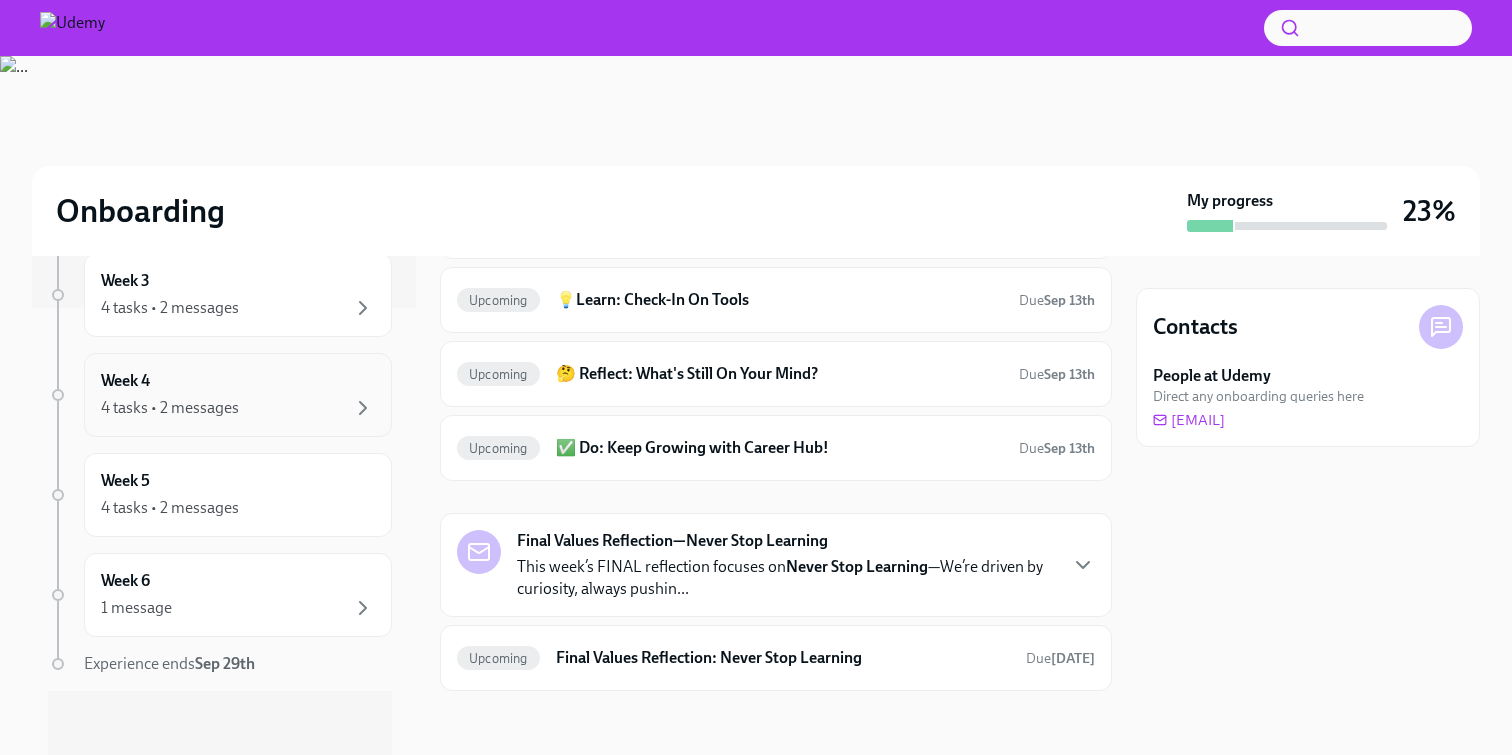 click on "Week 4 4 tasks • 2 messages" at bounding box center [238, 395] 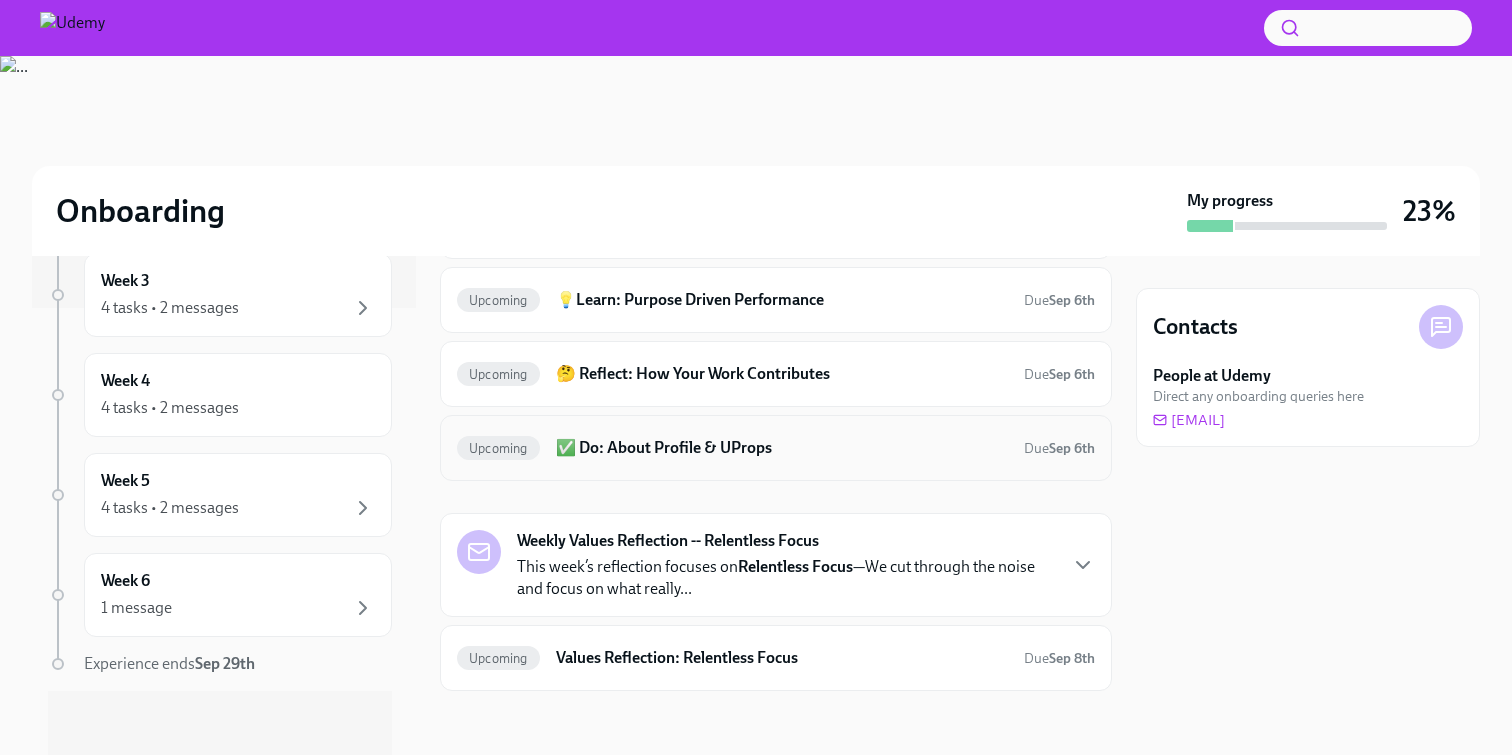 click on "Upcoming ✅ Do: About Profile & UProps Due  [DATE]" at bounding box center (776, 448) 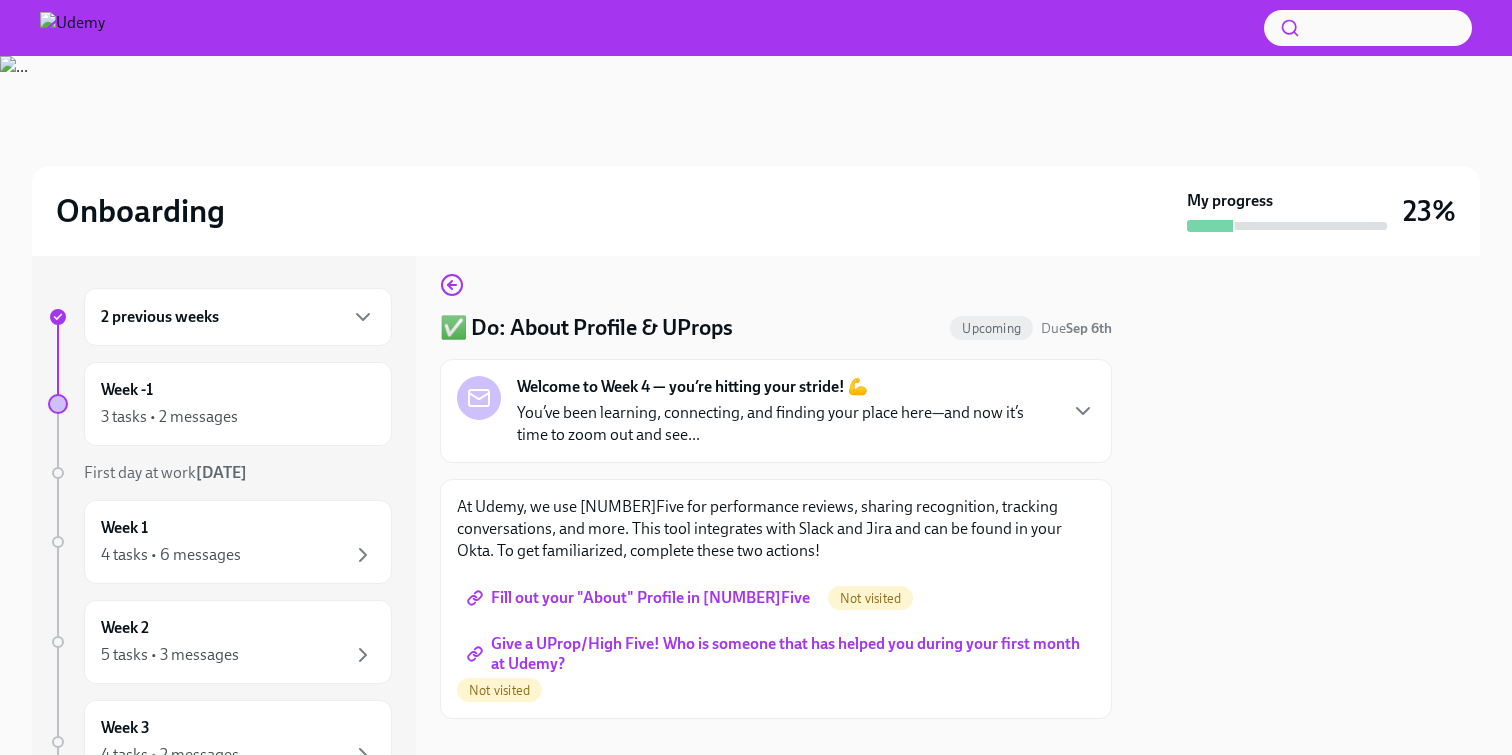 scroll, scrollTop: 13, scrollLeft: 0, axis: vertical 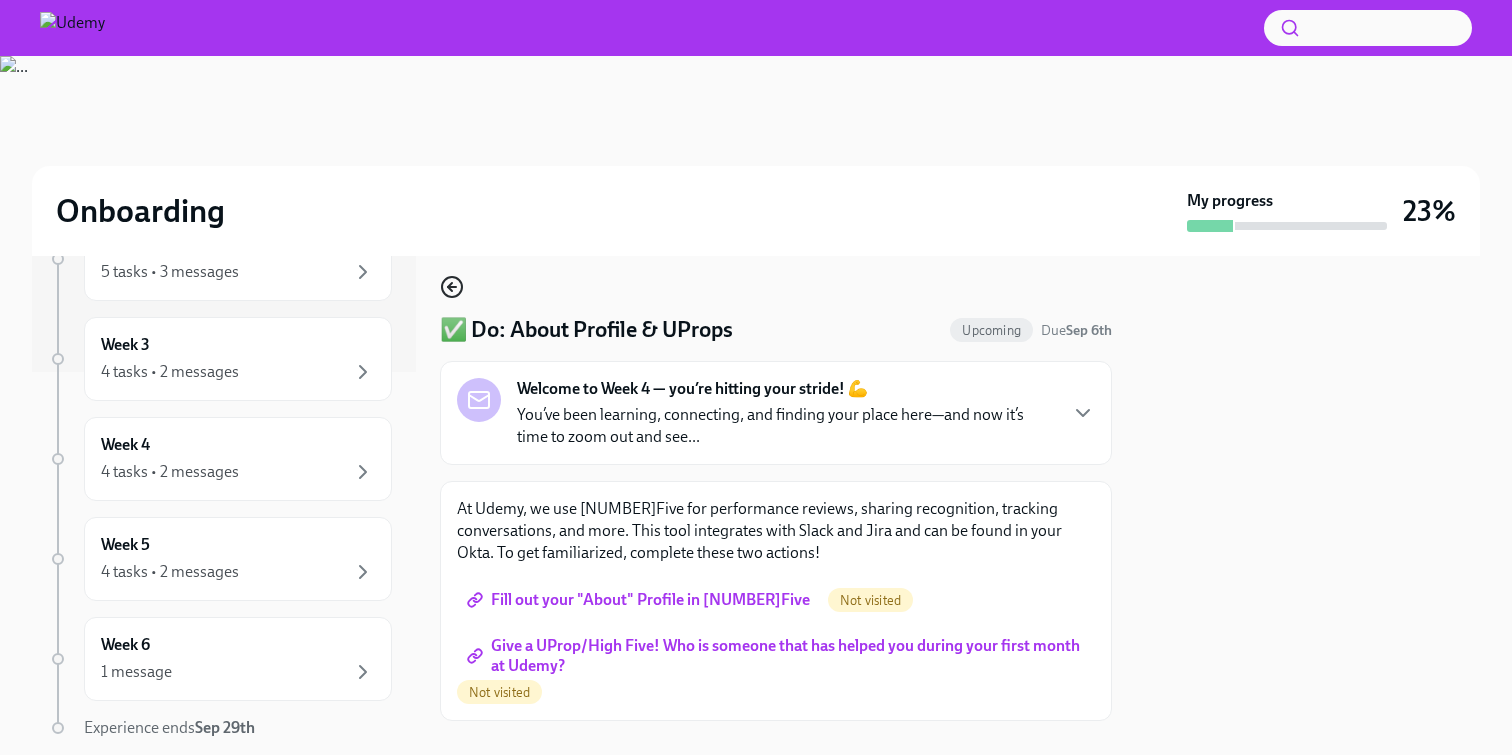 click 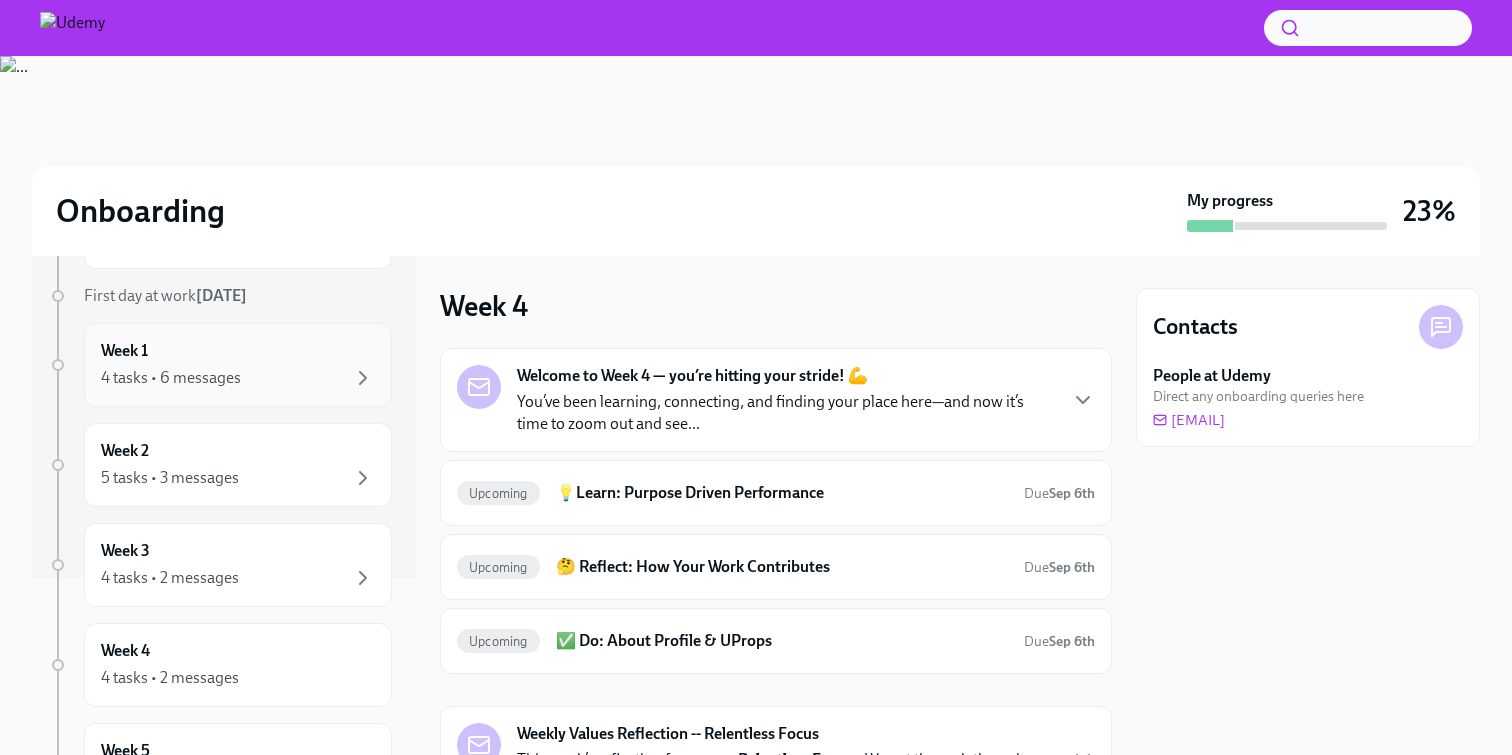 scroll, scrollTop: 185, scrollLeft: 0, axis: vertical 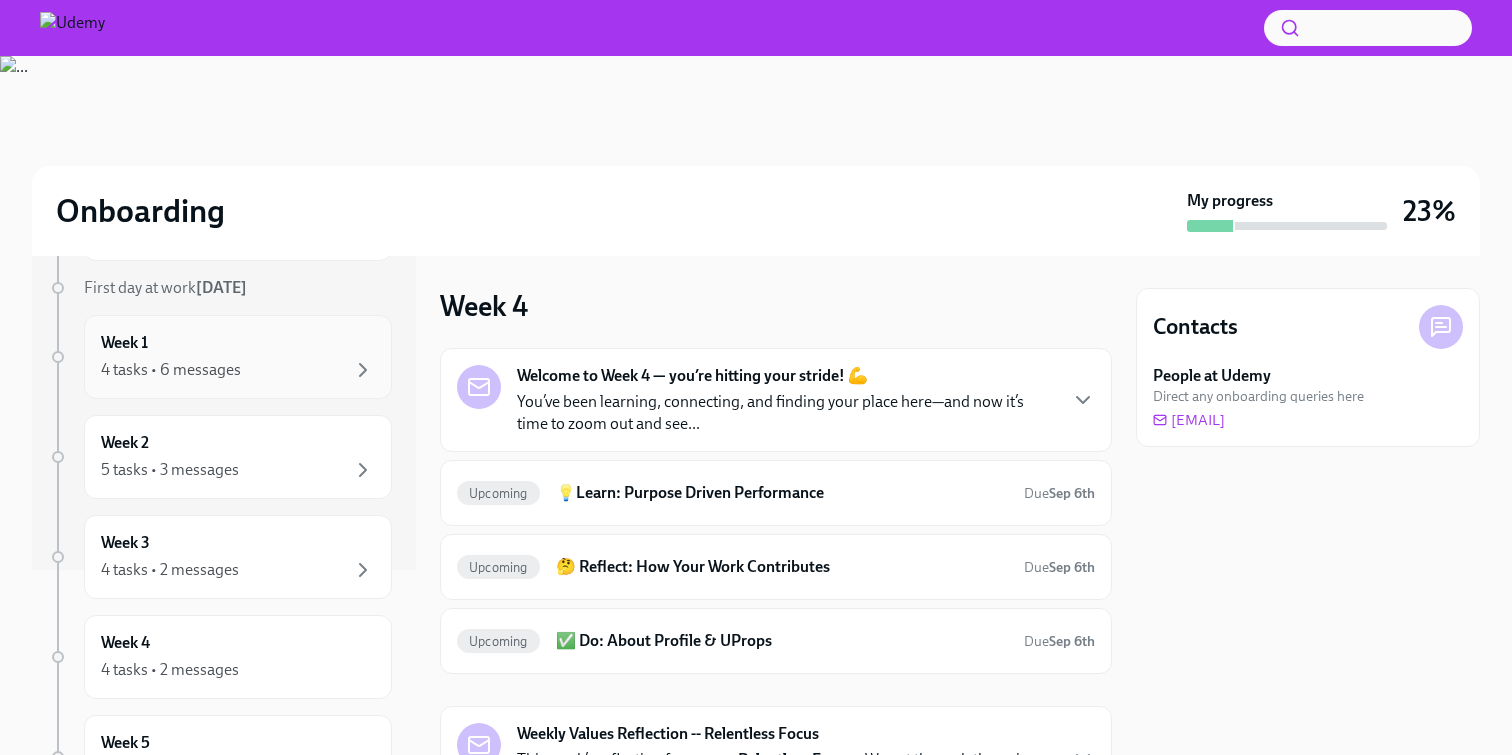 click on "Week 3 4 tasks • 2 messages" at bounding box center (238, 557) 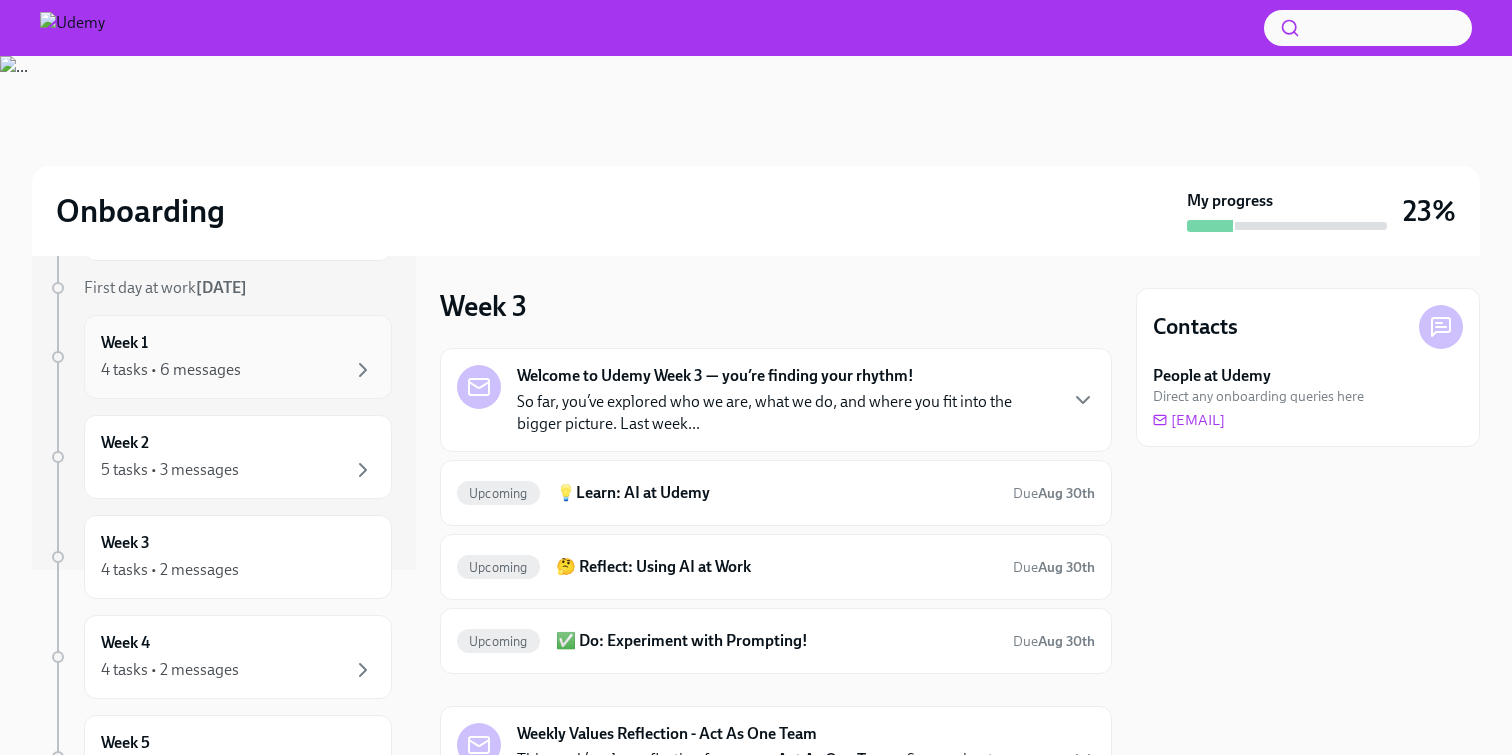 scroll, scrollTop: 218, scrollLeft: 0, axis: vertical 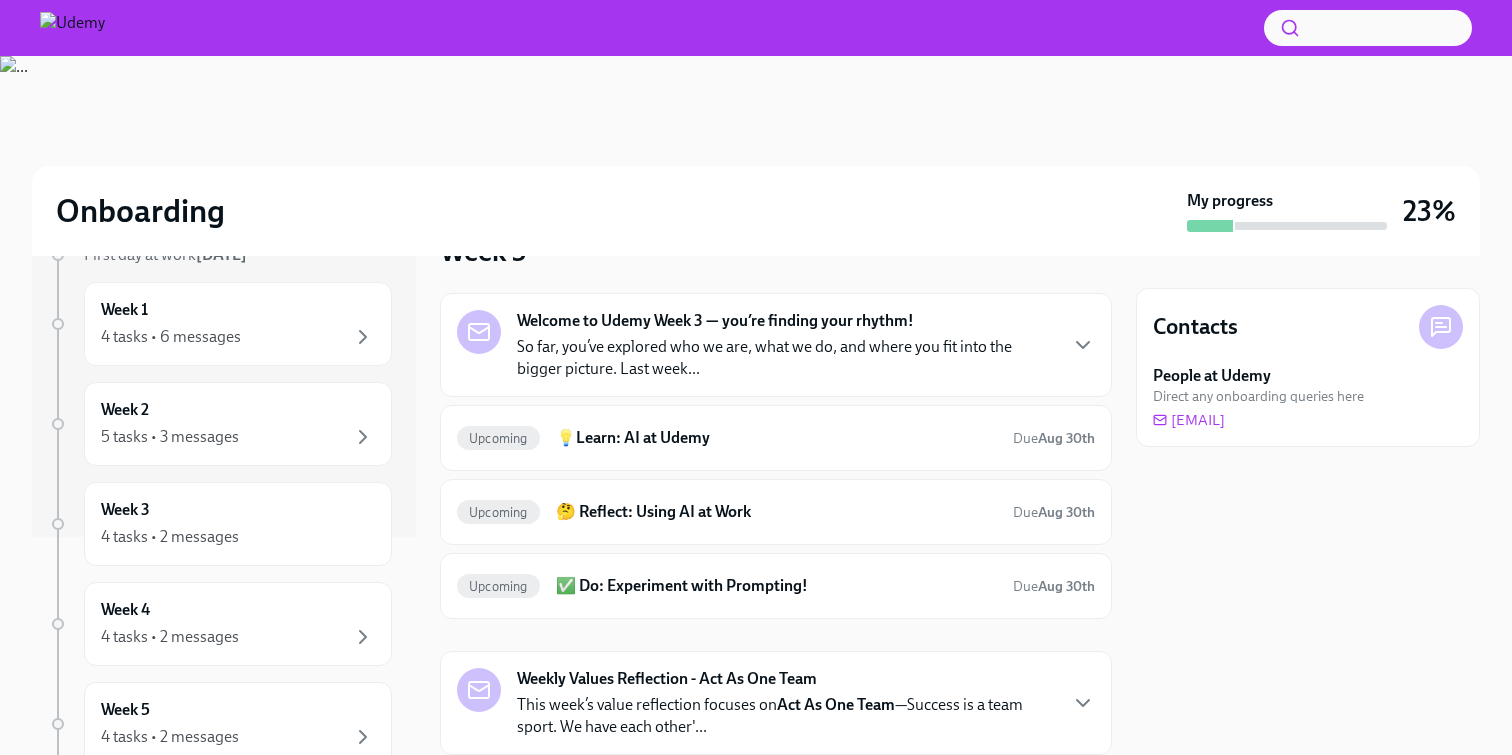 click on "So far, you’ve explored who we are, what we do, and where you fit into the bigger picture. Last week..." at bounding box center (786, 358) 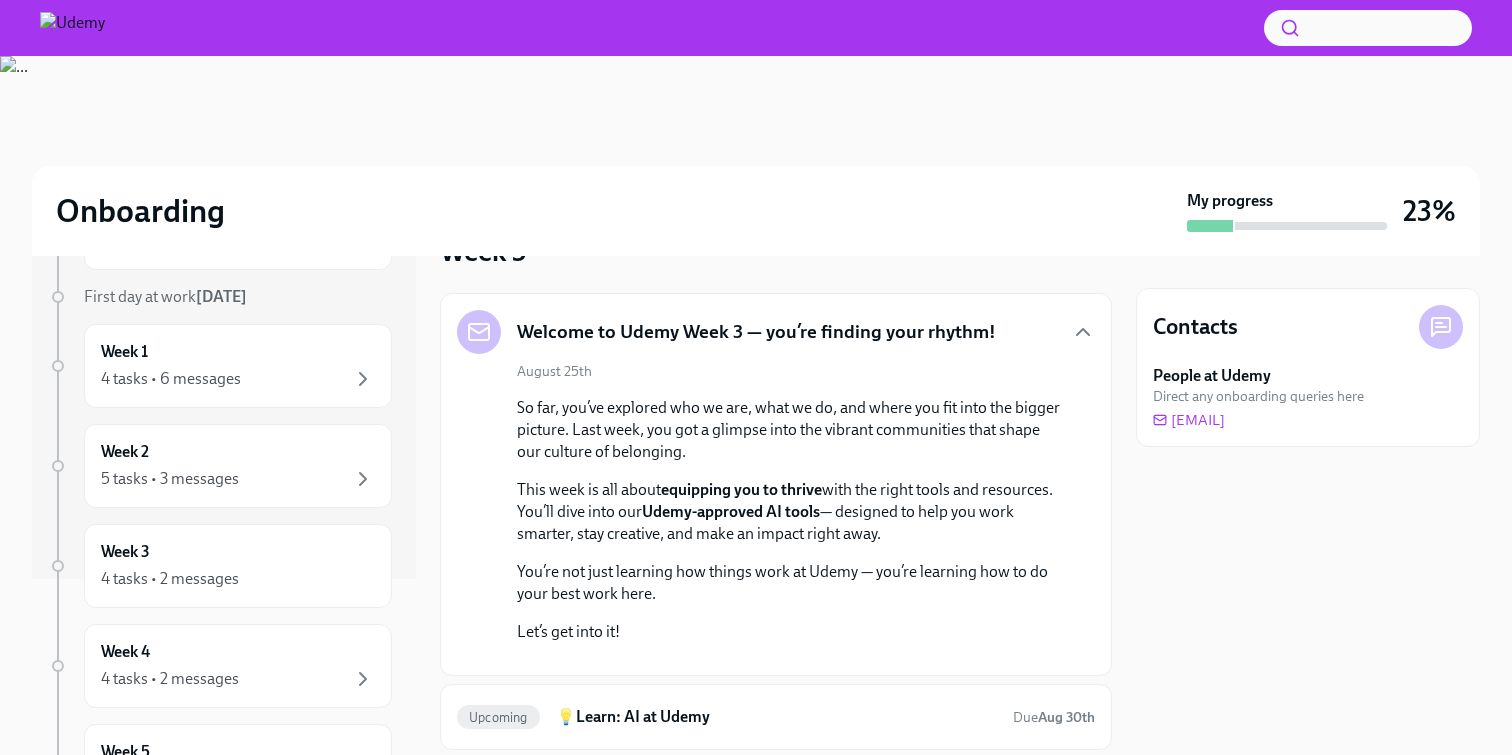 scroll, scrollTop: 177, scrollLeft: 0, axis: vertical 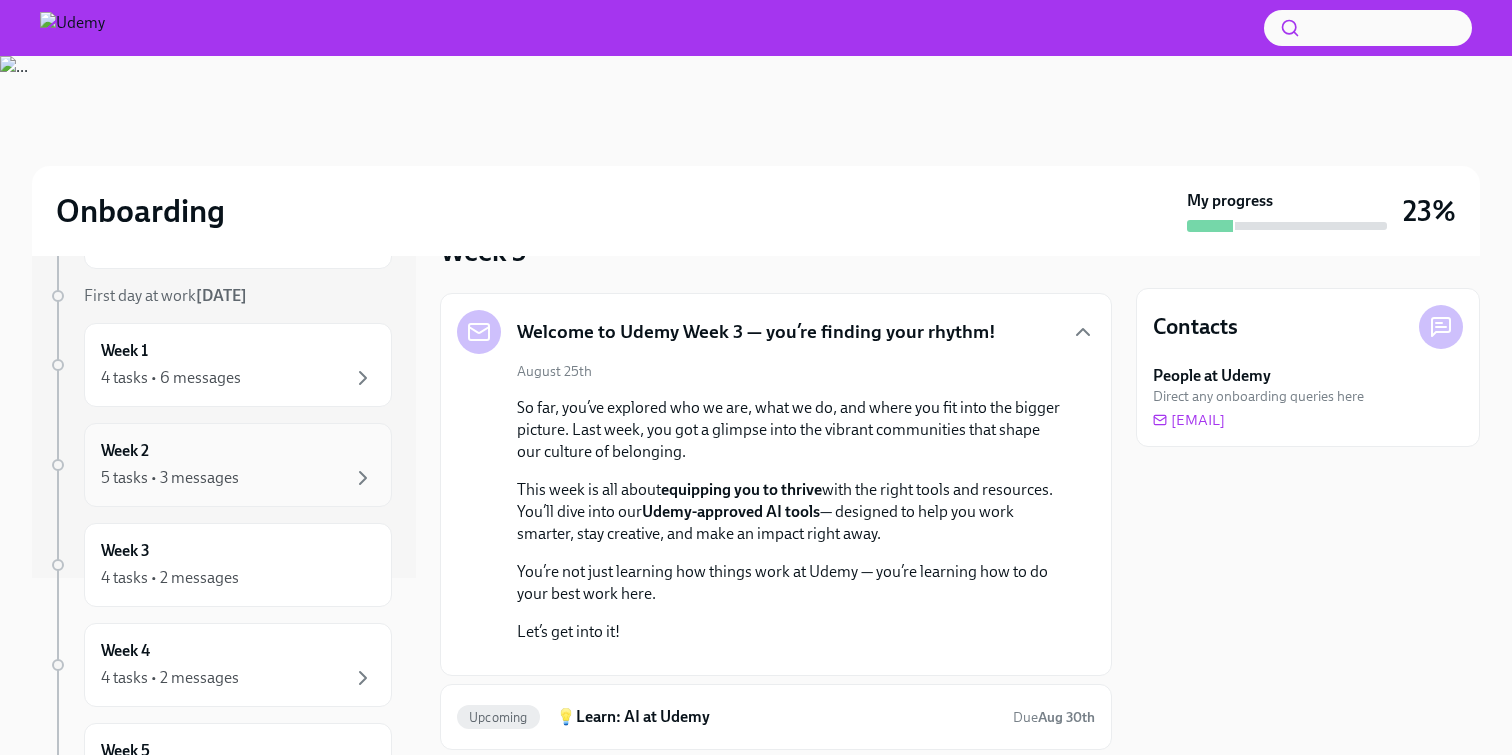 click on "Week 2 5 tasks • 3 messages" at bounding box center [238, 465] 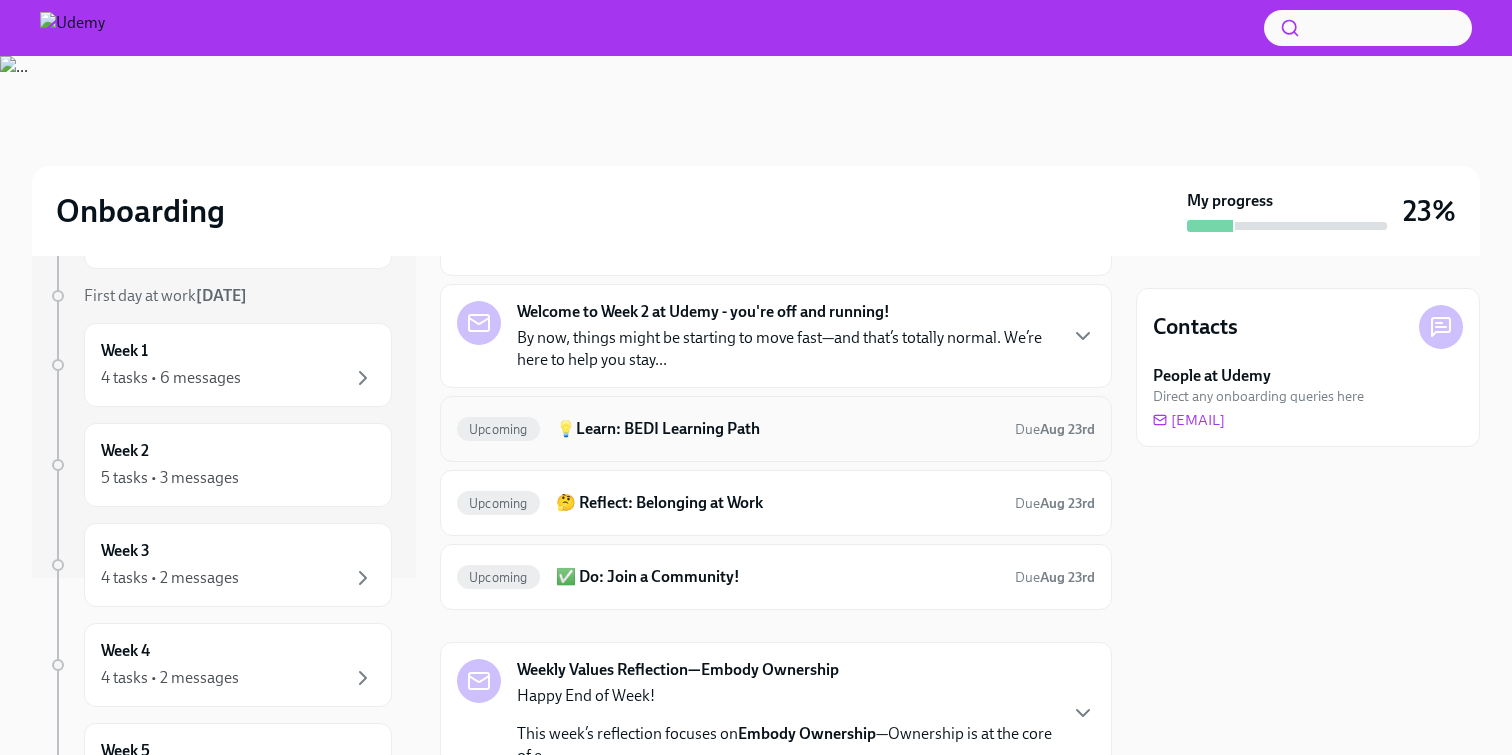 scroll, scrollTop: 222, scrollLeft: 0, axis: vertical 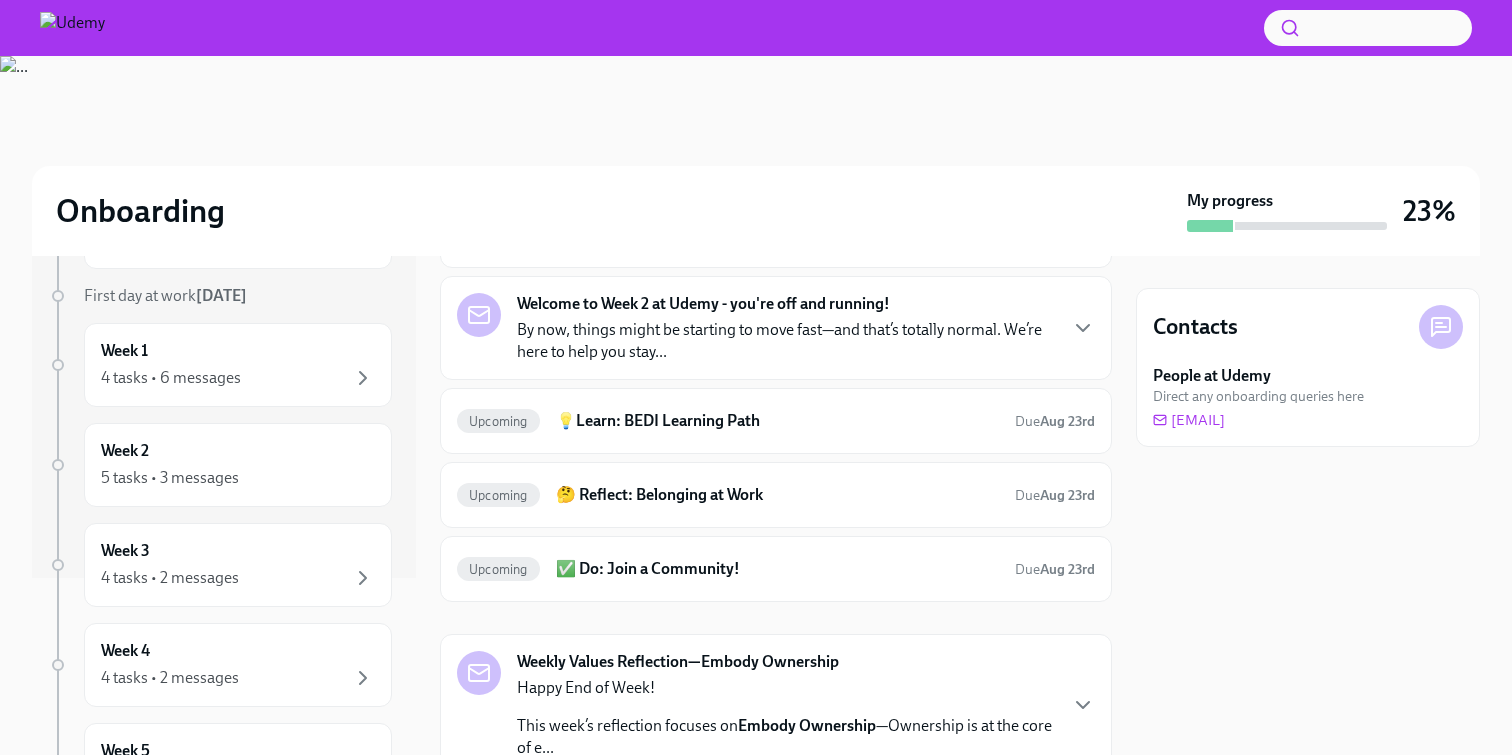 click on "Welcome to Week 2 at Udemy - you're off and running! By now, things might be starting to move fast—and that’s totally normal. We’re here to help you stay..." at bounding box center [776, 328] 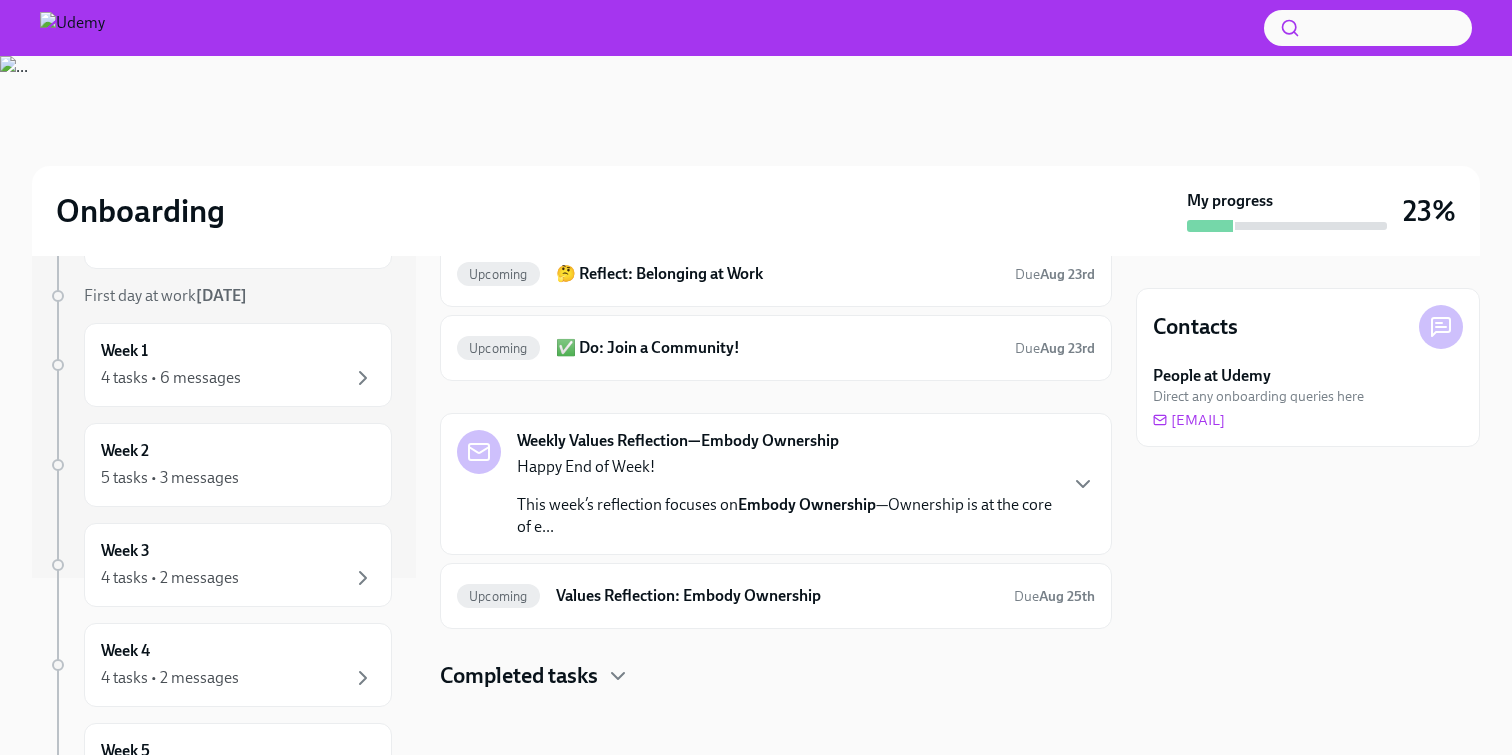 scroll, scrollTop: 1128, scrollLeft: 0, axis: vertical 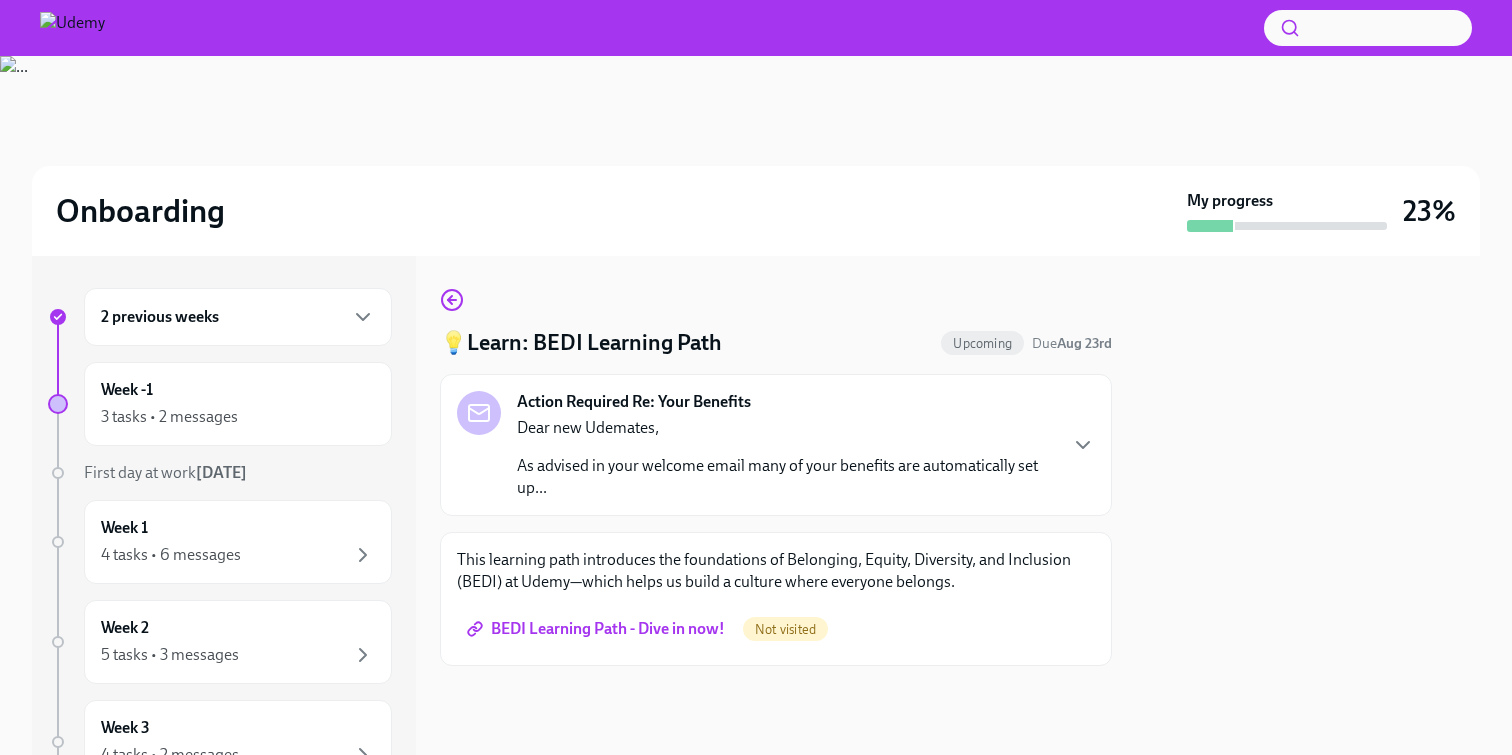 click on "💡Learn: BEDI Learning Path Upcoming Due  [DATE] Action Required Re: Your Benefits Dear new Udemates,
As advised in your welcome email many of your benefits are automatically set up... This learning path introduces the foundations of Belonging, Equity, Diversity, and Inclusion (BEDI) at Udemy—which helps us build a culture where everyone belongs. BEDI Learning Path - Dive in now! Not visited" at bounding box center (776, 505) 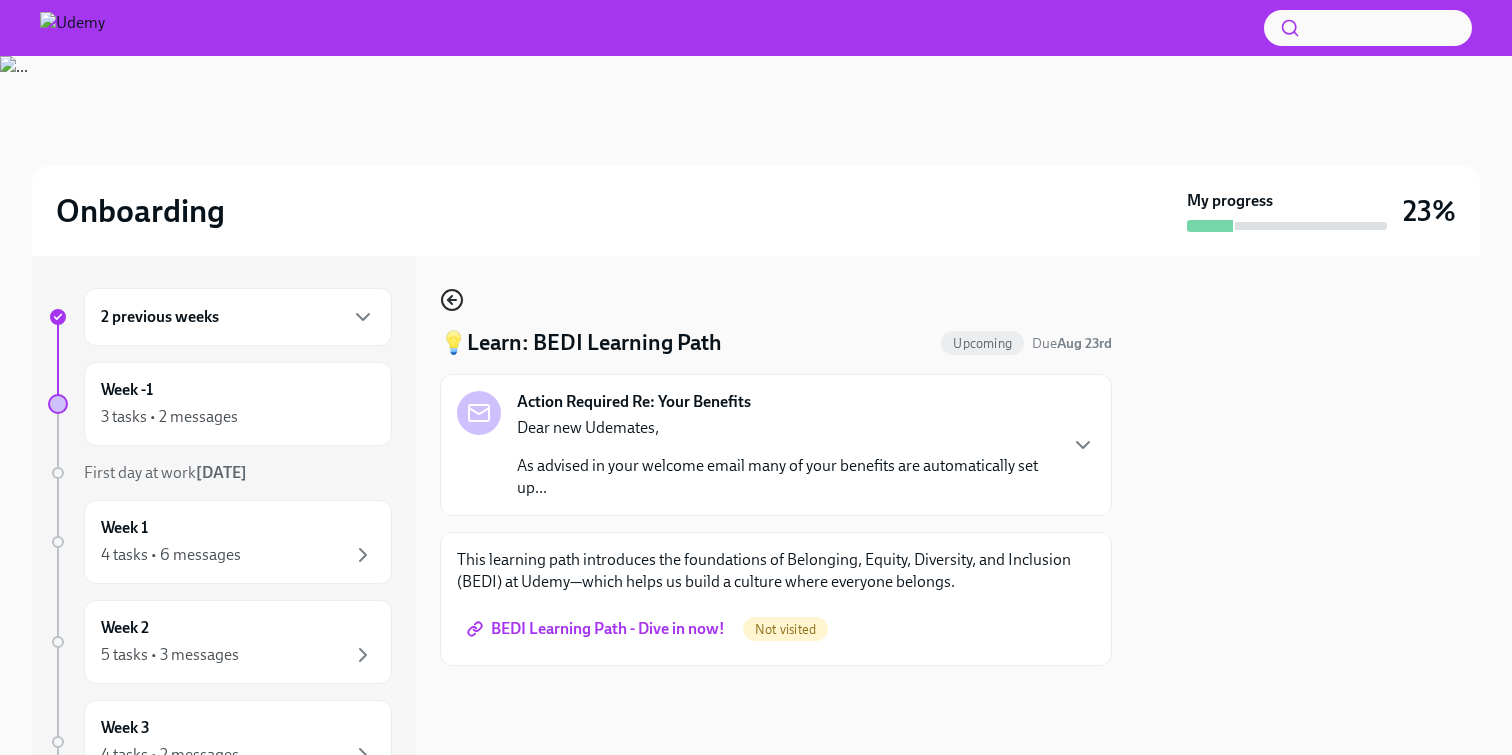 click 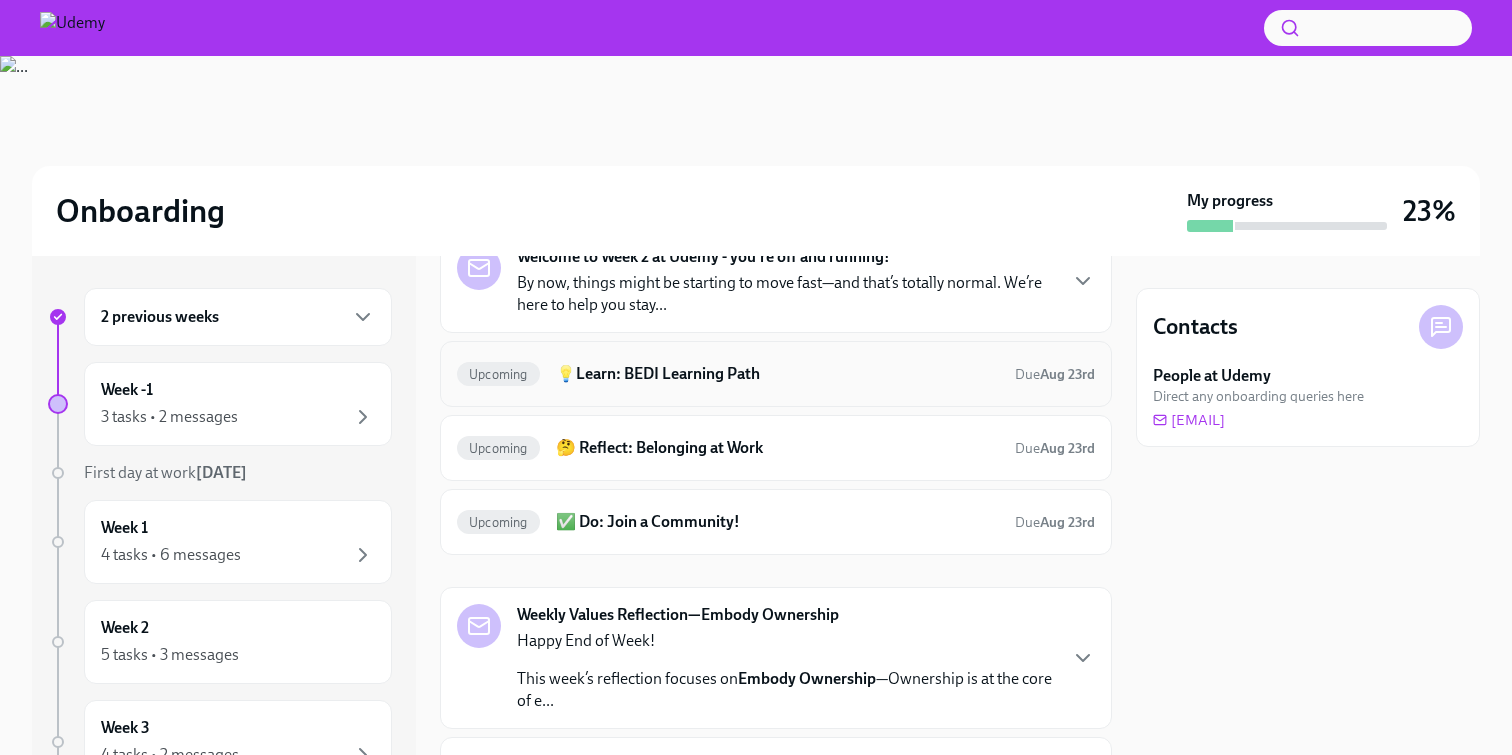 scroll, scrollTop: 280, scrollLeft: 0, axis: vertical 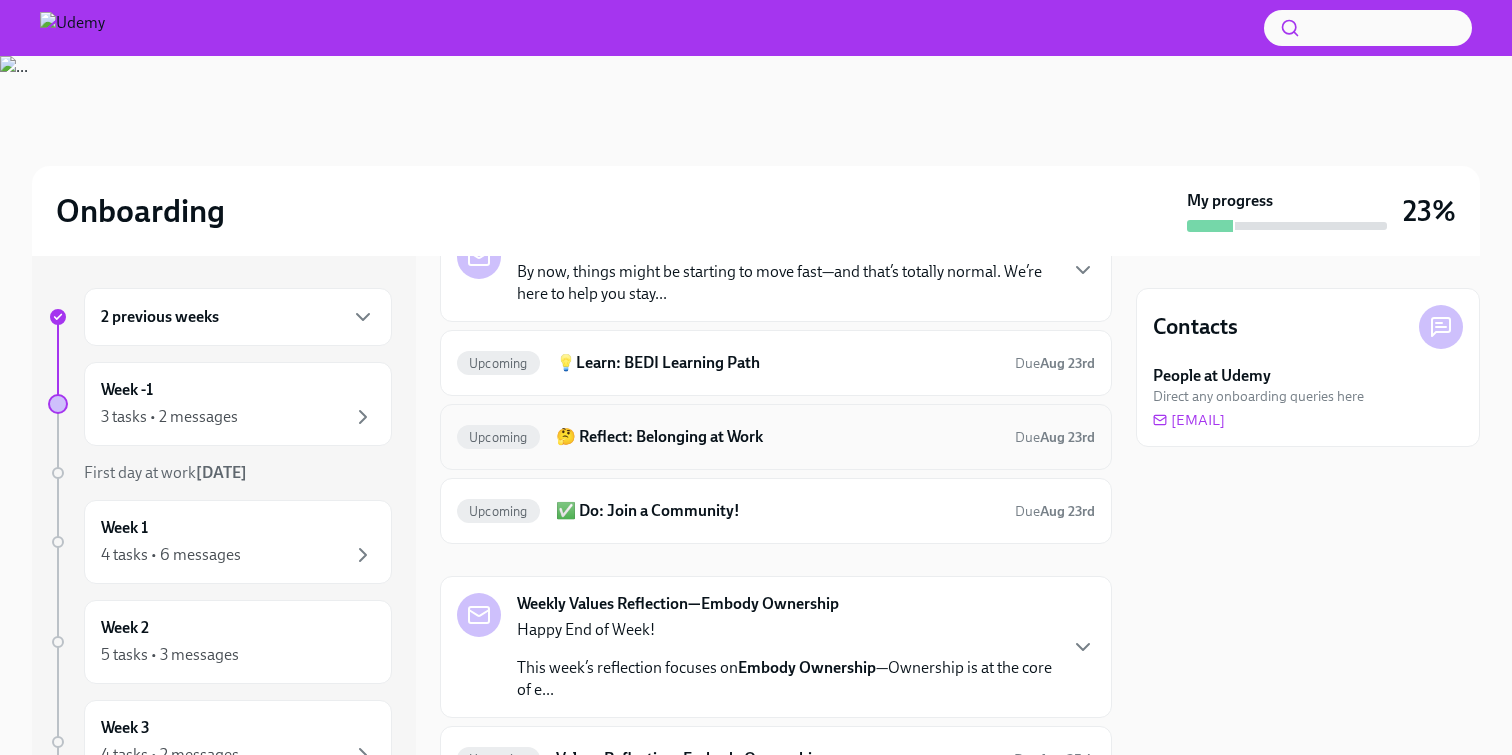 click on "Upcoming 🤔 Reflect: Belonging at Work Due  Aug 23rd" at bounding box center (776, 437) 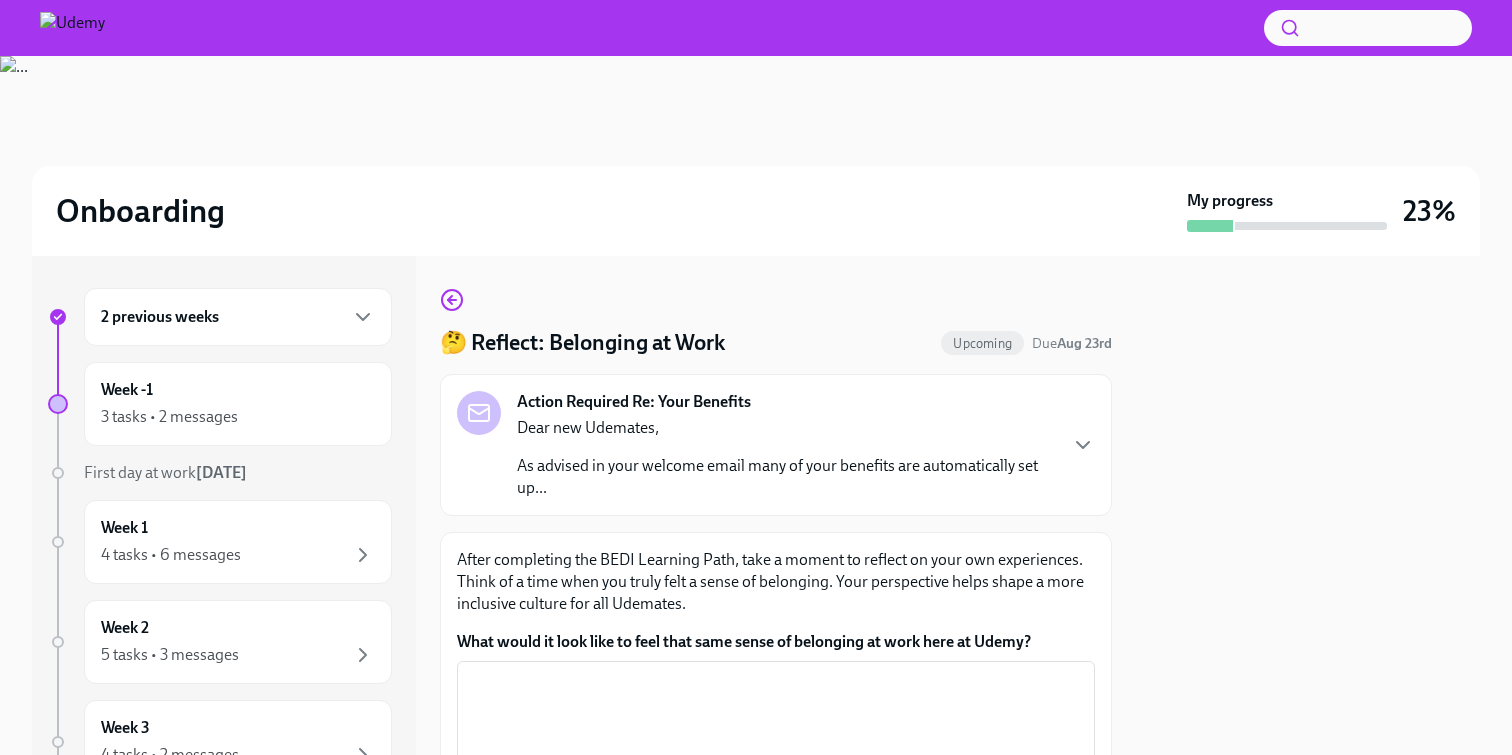 scroll, scrollTop: 151, scrollLeft: 0, axis: vertical 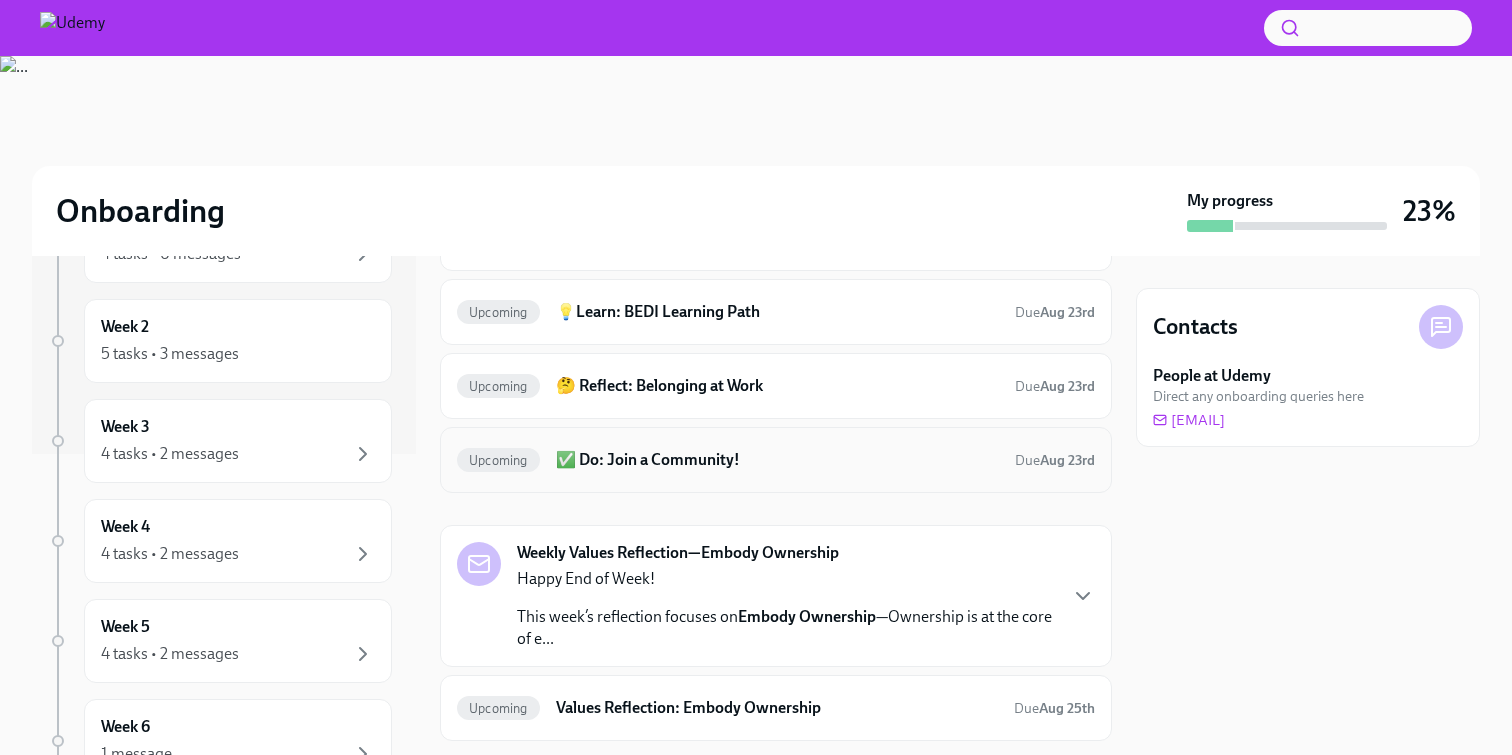 click on "✅ Do: Join a Community!" at bounding box center (777, 460) 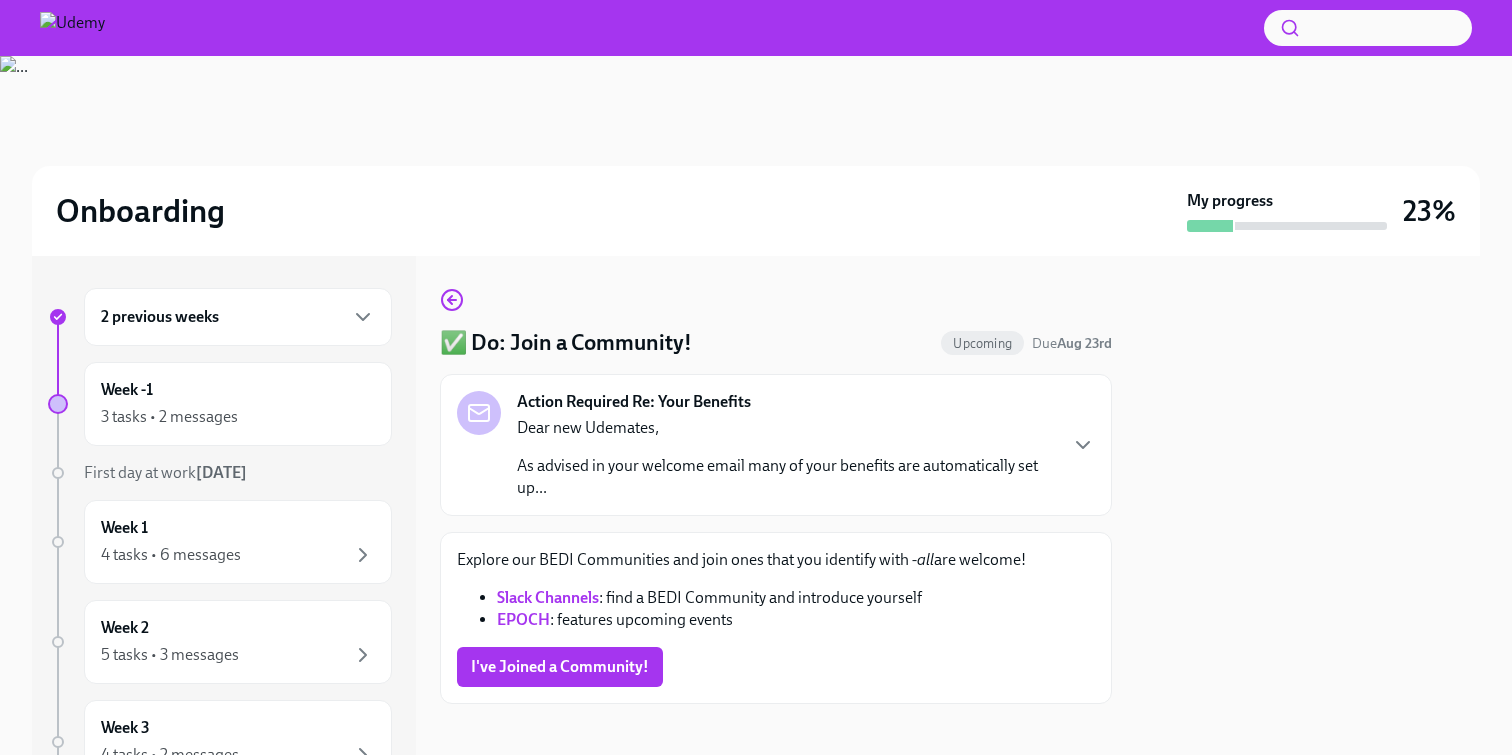 scroll, scrollTop: 13, scrollLeft: 0, axis: vertical 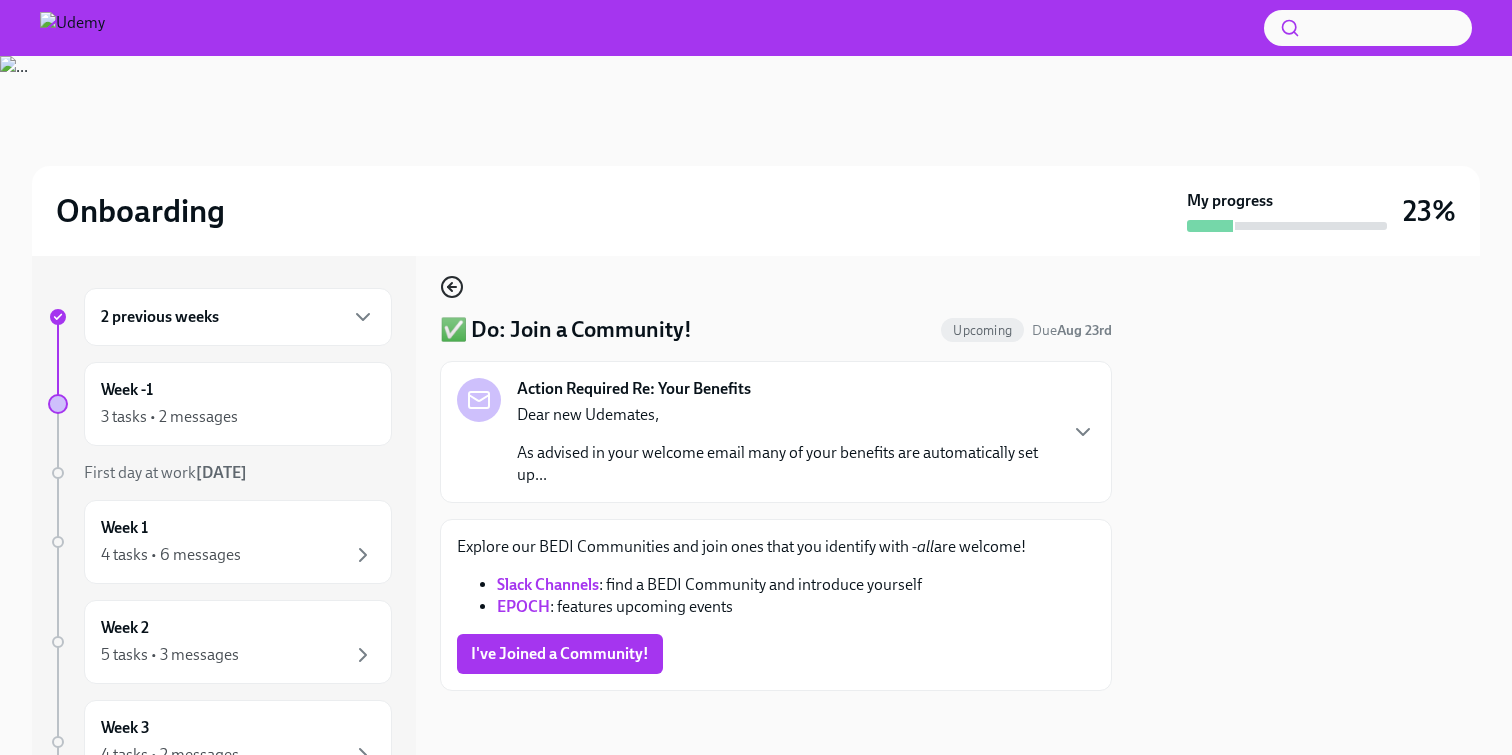 click 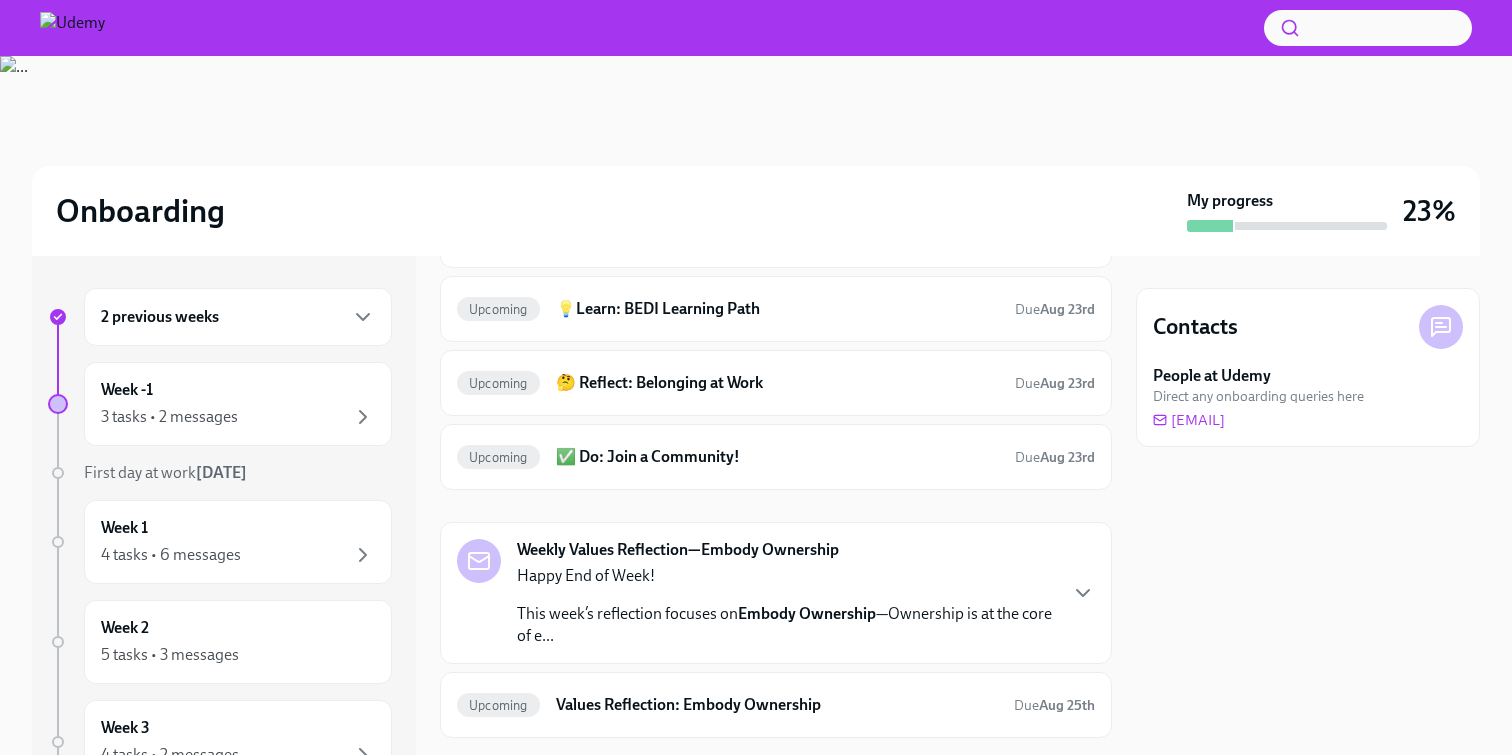 scroll, scrollTop: 443, scrollLeft: 0, axis: vertical 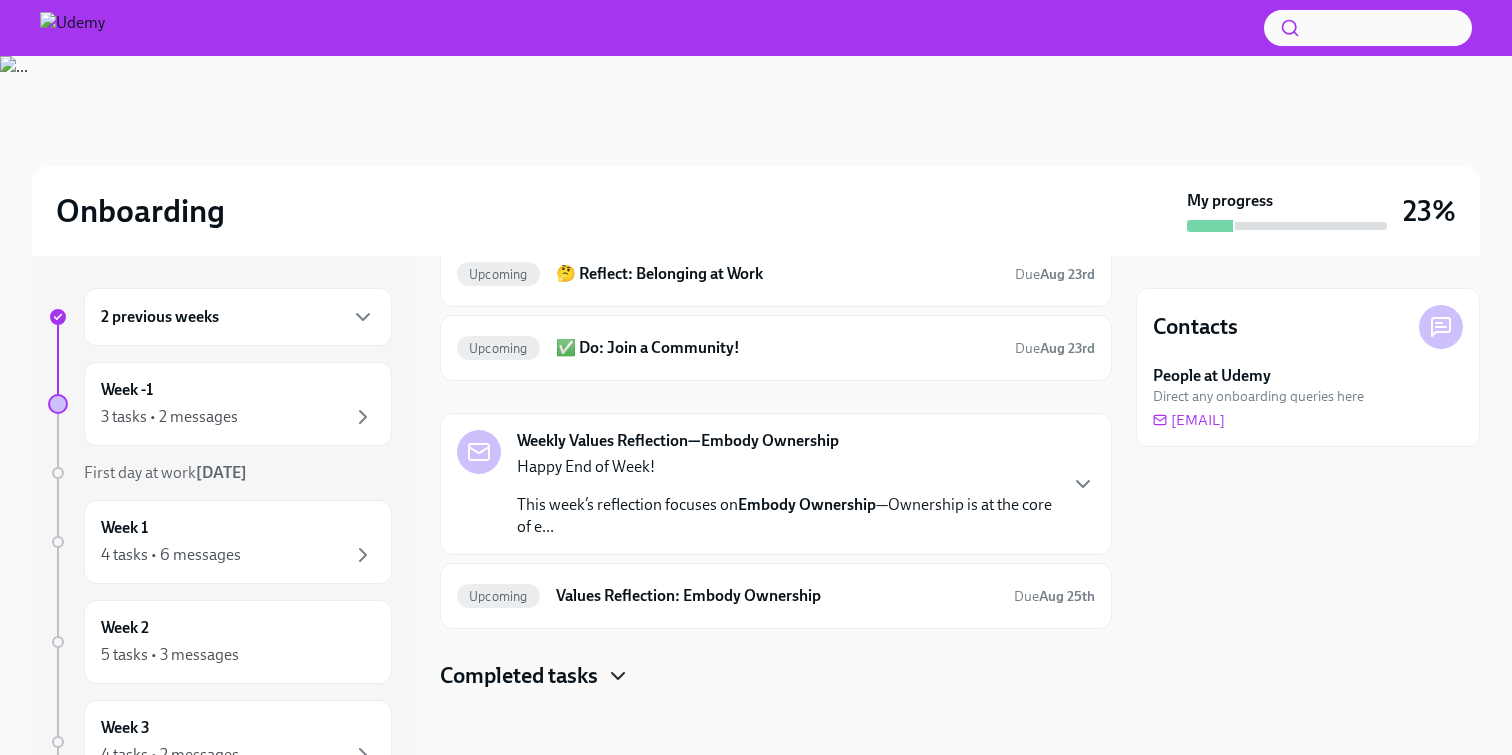 click 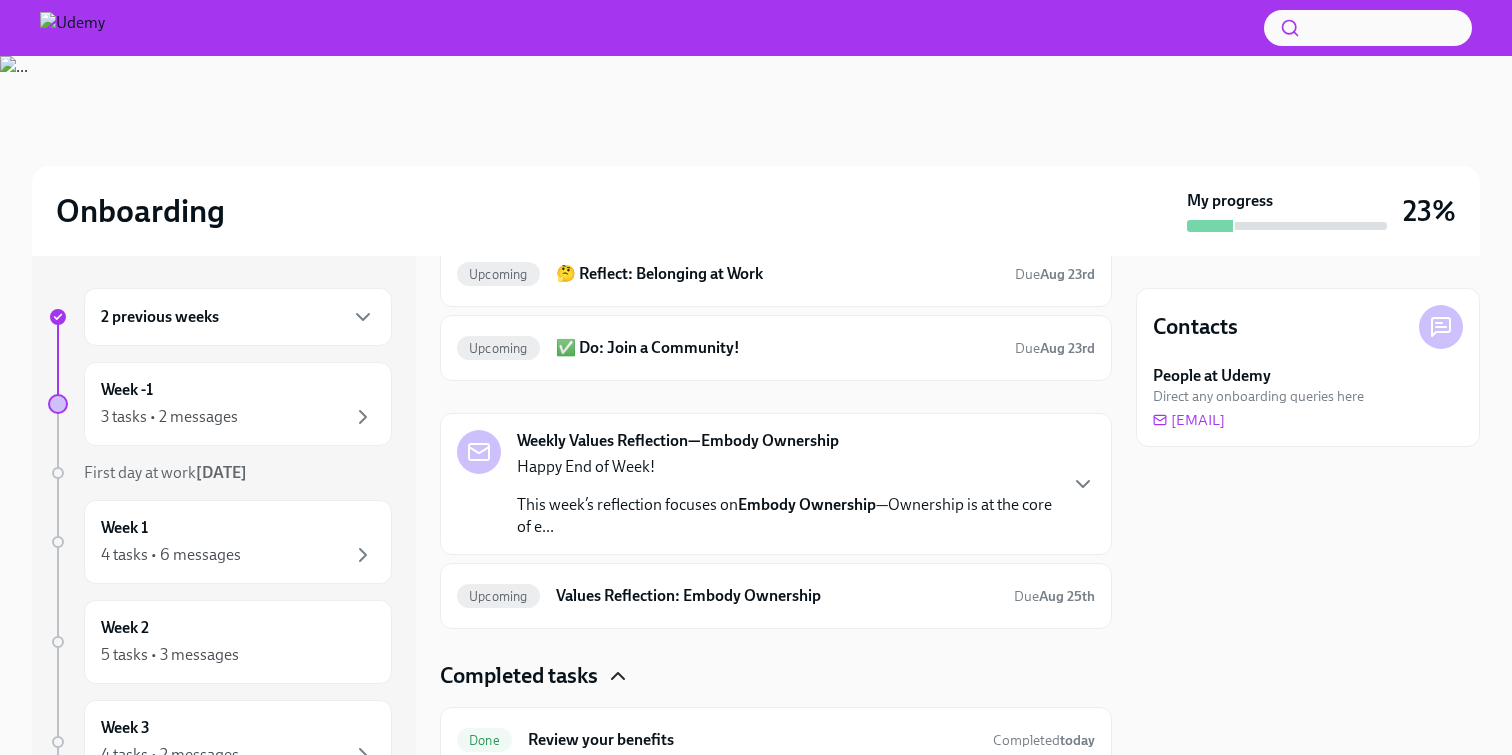 scroll, scrollTop: 525, scrollLeft: 0, axis: vertical 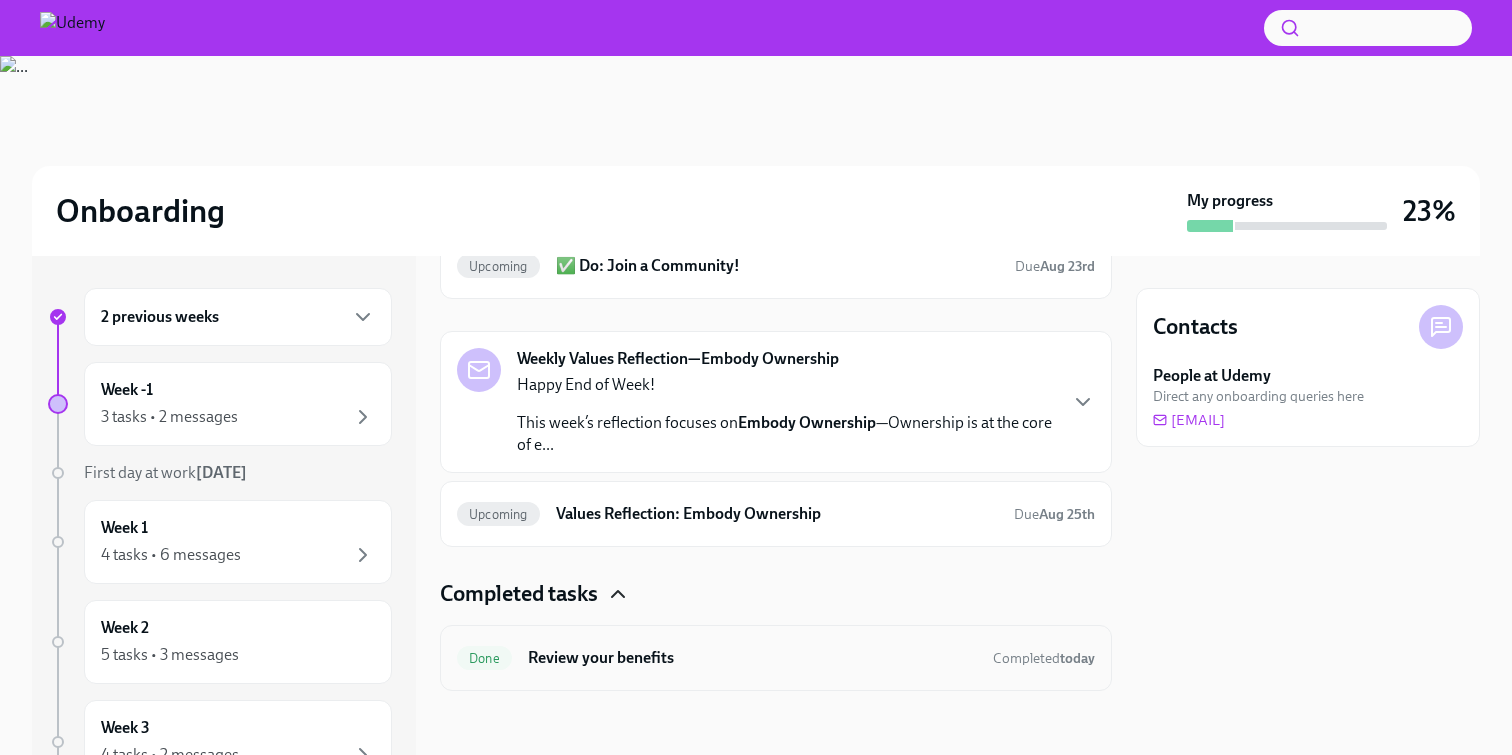 click on "Review your benefits" at bounding box center [752, 658] 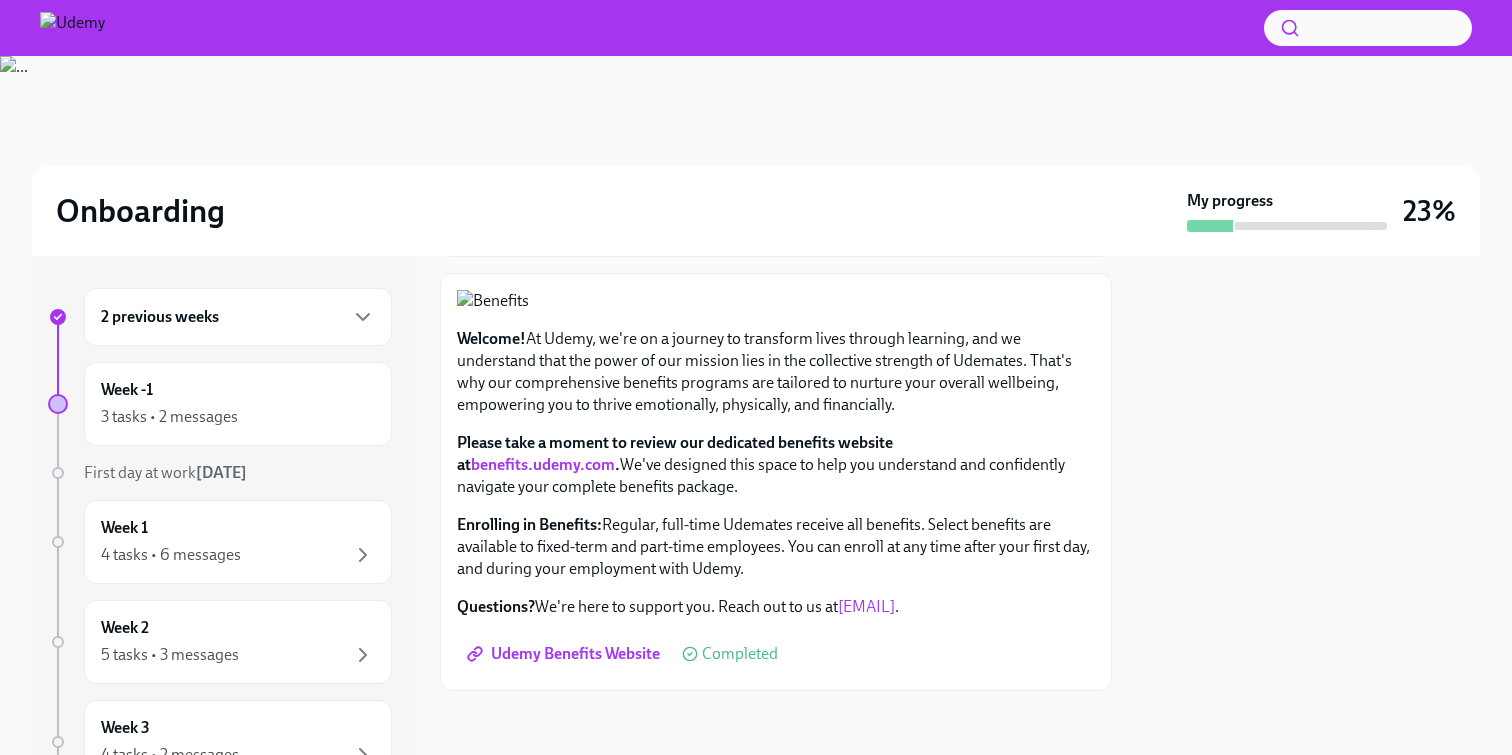 scroll, scrollTop: 558, scrollLeft: 0, axis: vertical 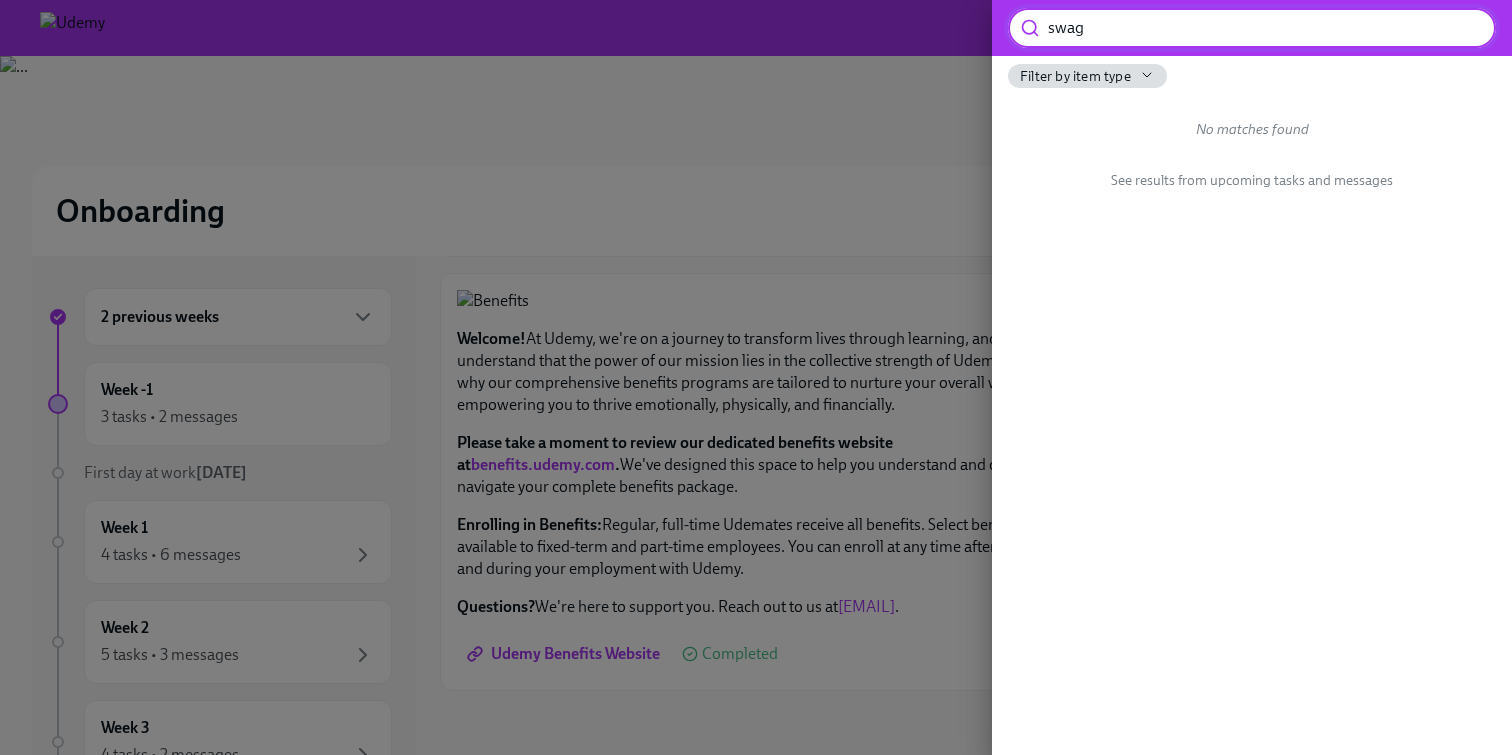 type on "swag" 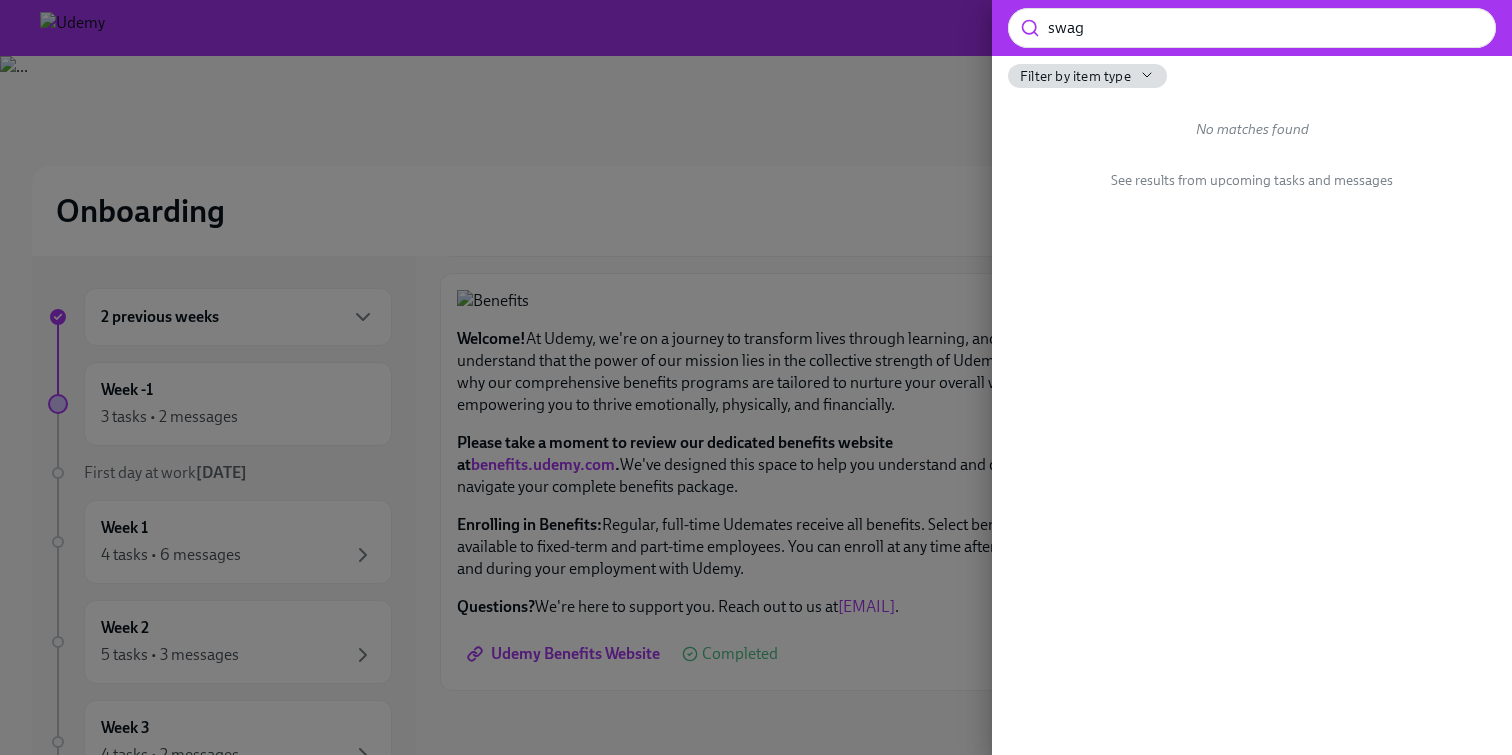 click at bounding box center (756, 377) 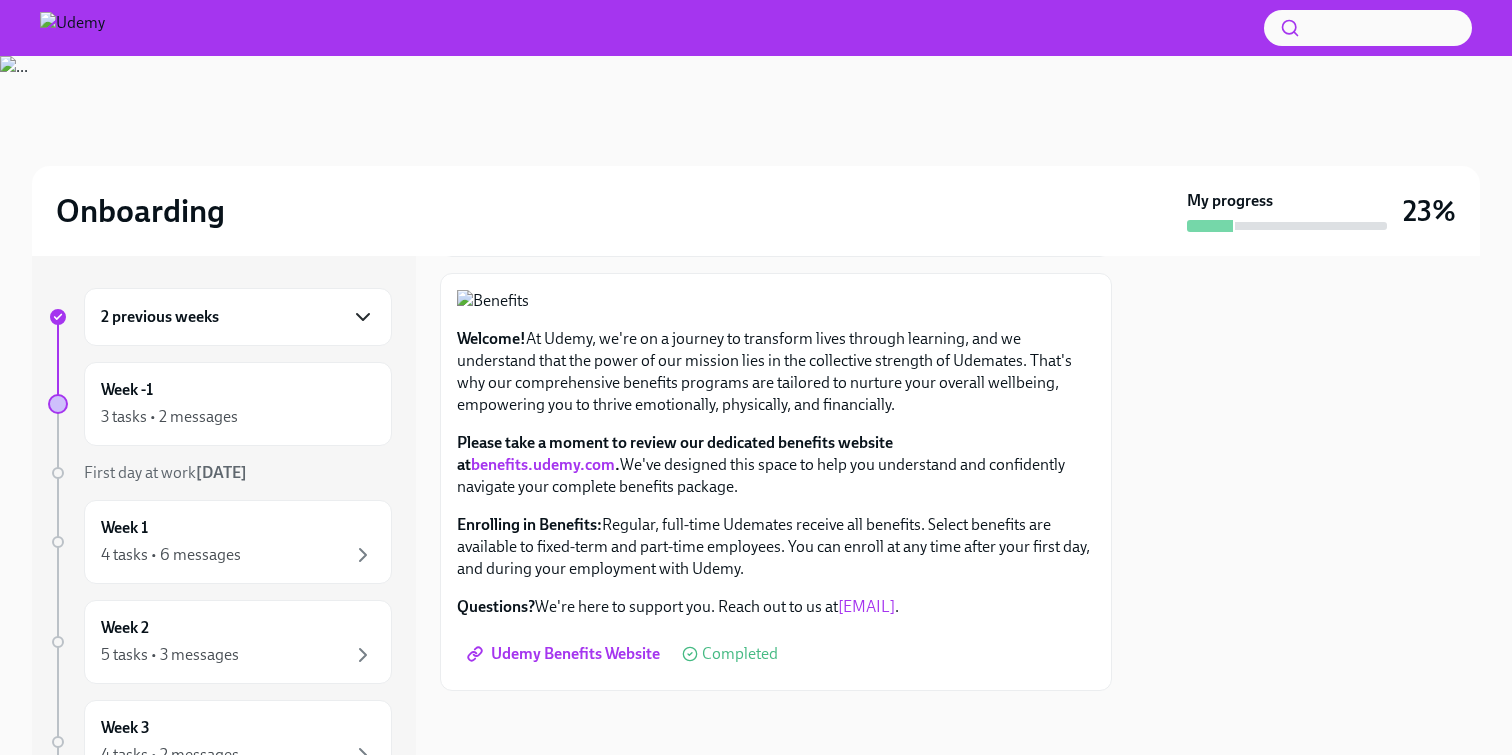 click 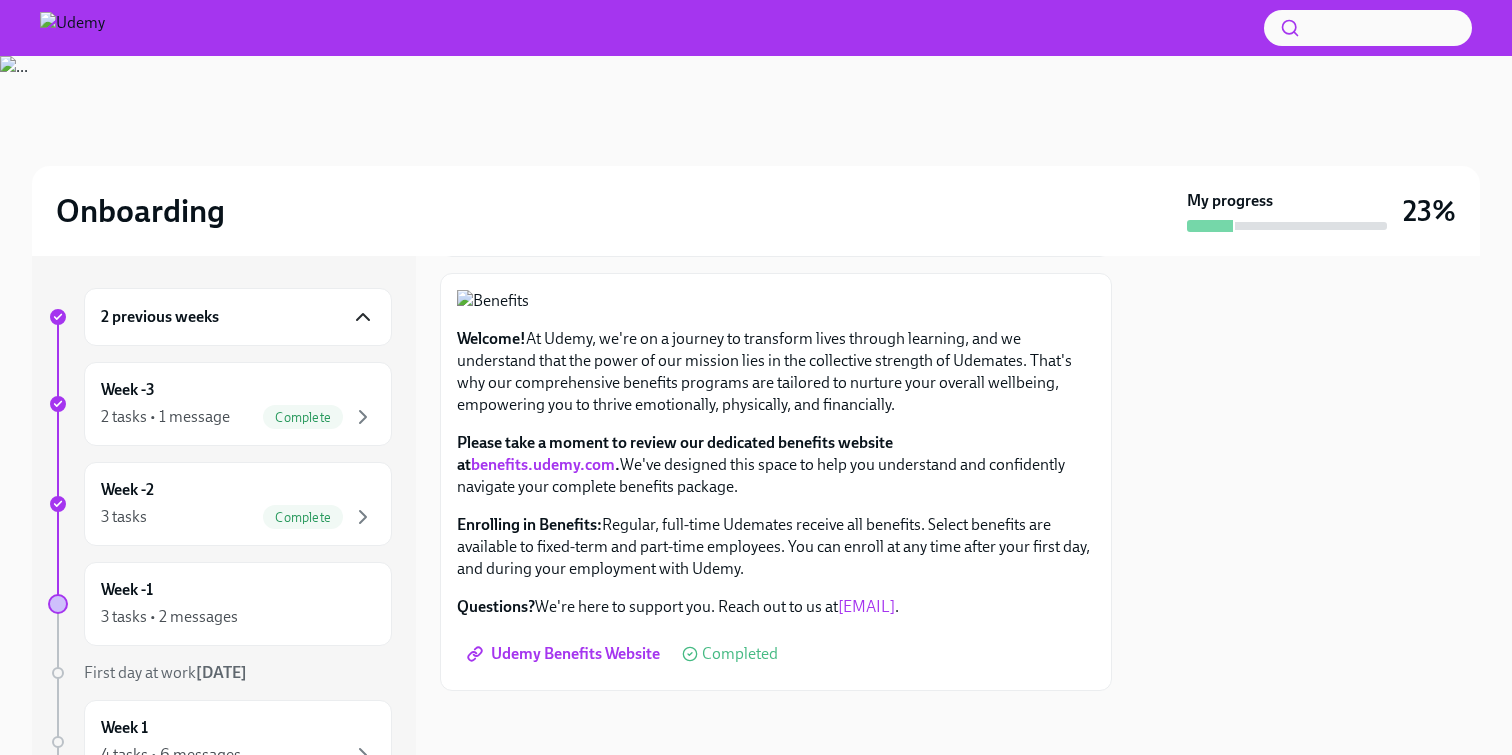 click 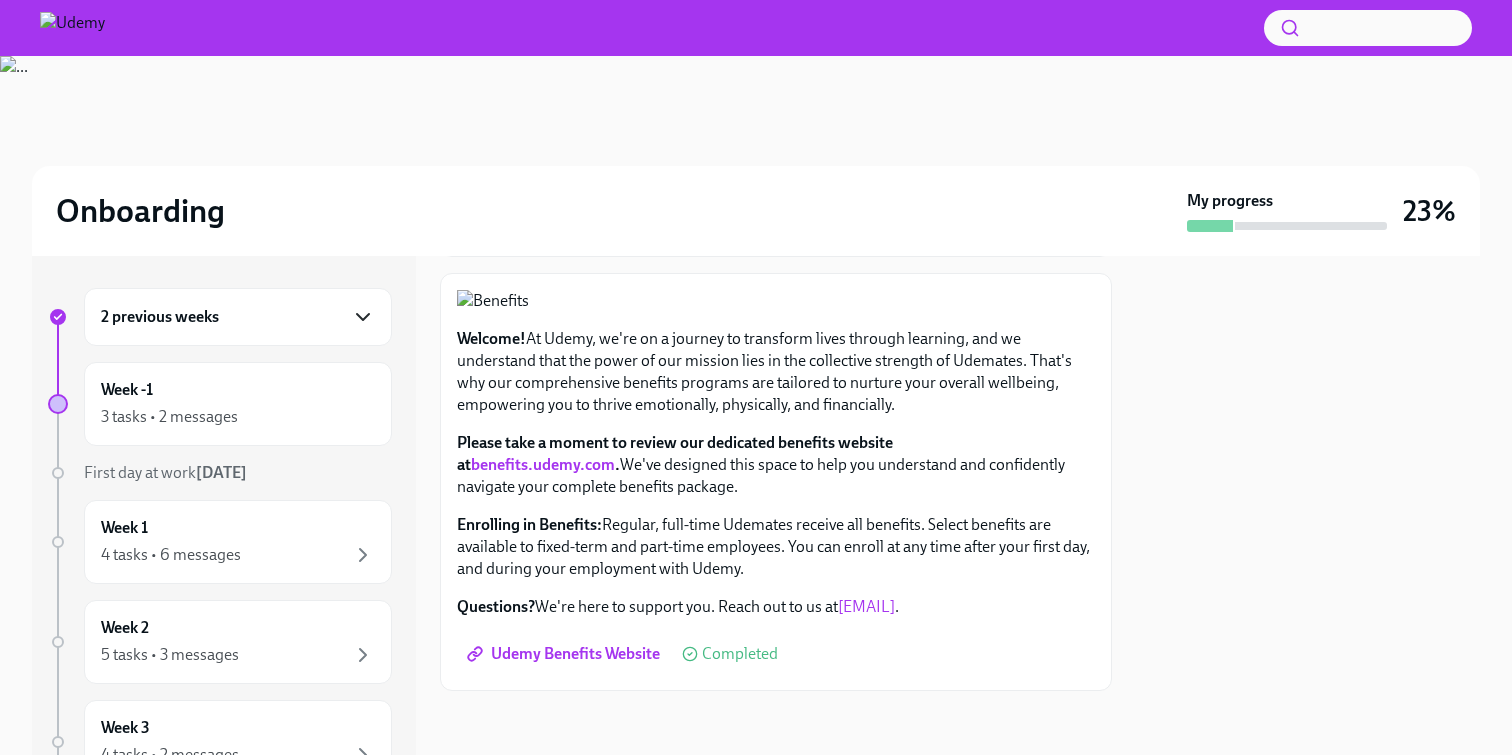 click 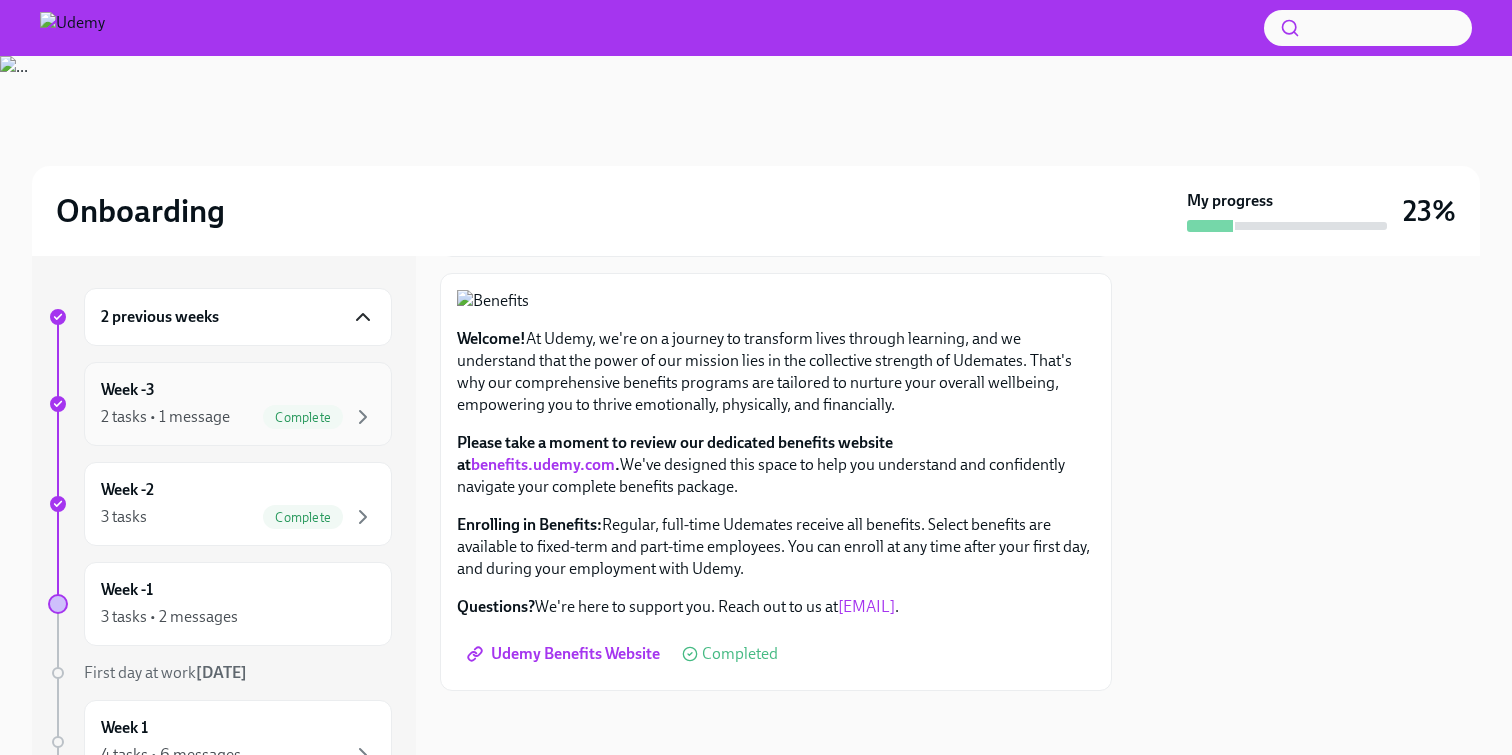 click on "Week -3 2 tasks • 1 message Complete" at bounding box center [238, 404] 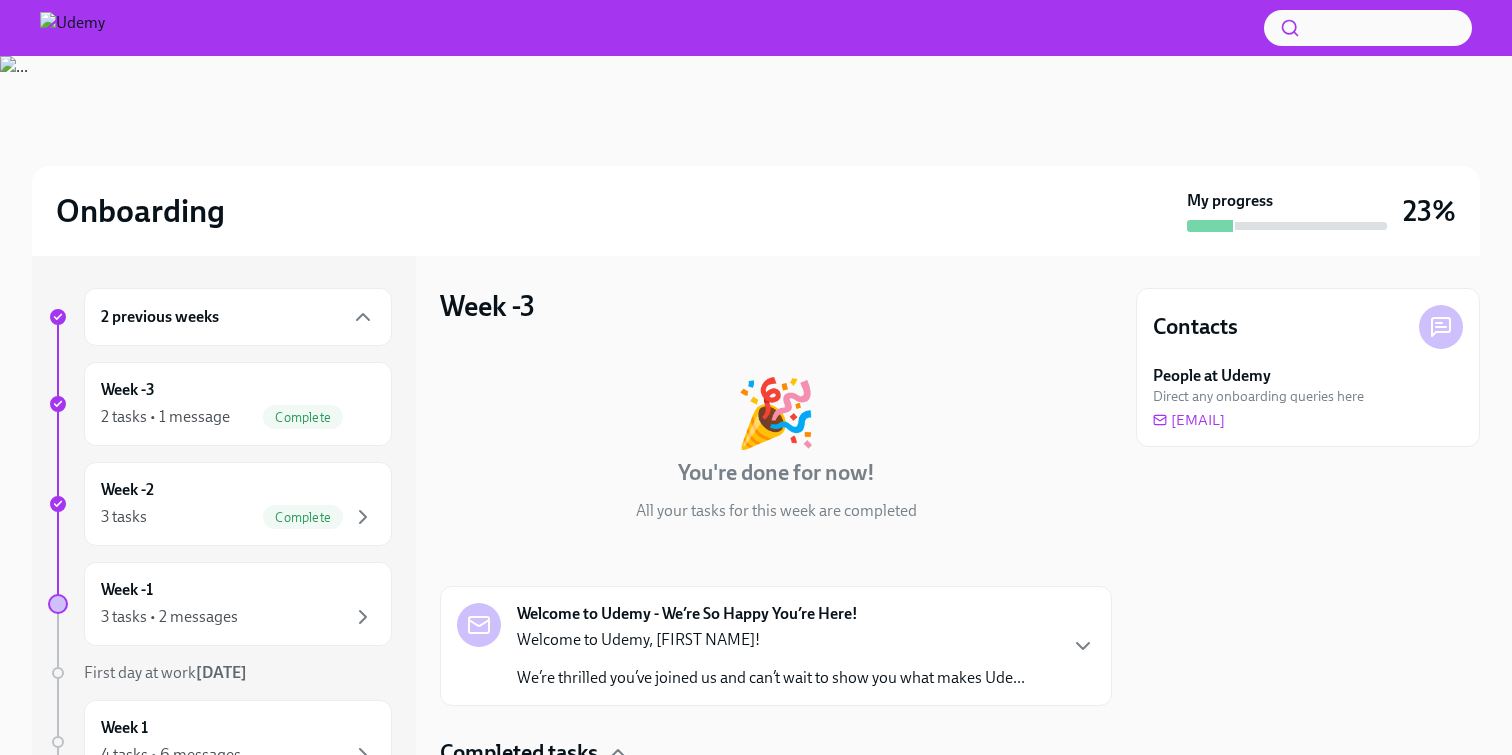 scroll, scrollTop: 241, scrollLeft: 0, axis: vertical 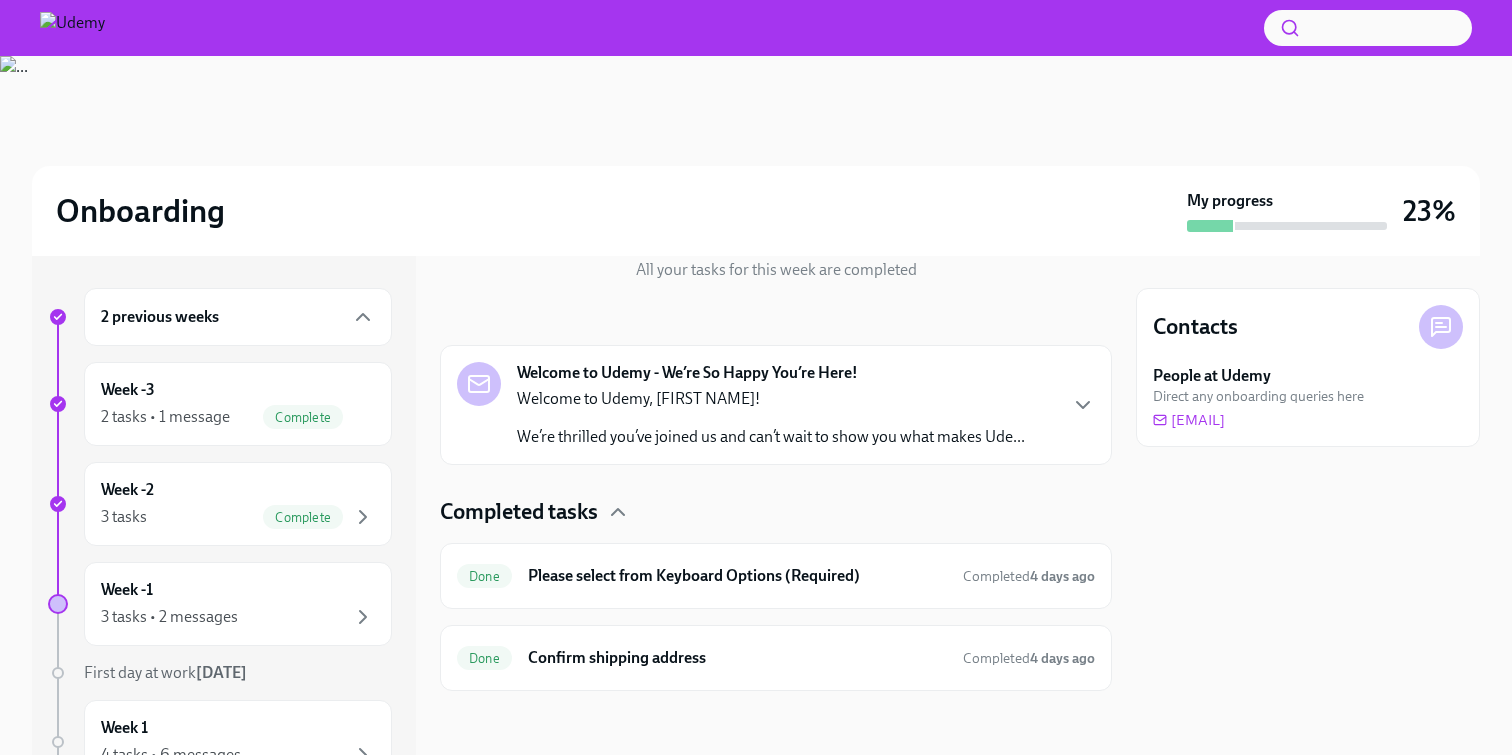 click on "Welcome to Udemy, [FIRST NAME]!
We’re thrilled you’ve joined us and can’t wait to show you what makes Ude..." at bounding box center [771, 418] 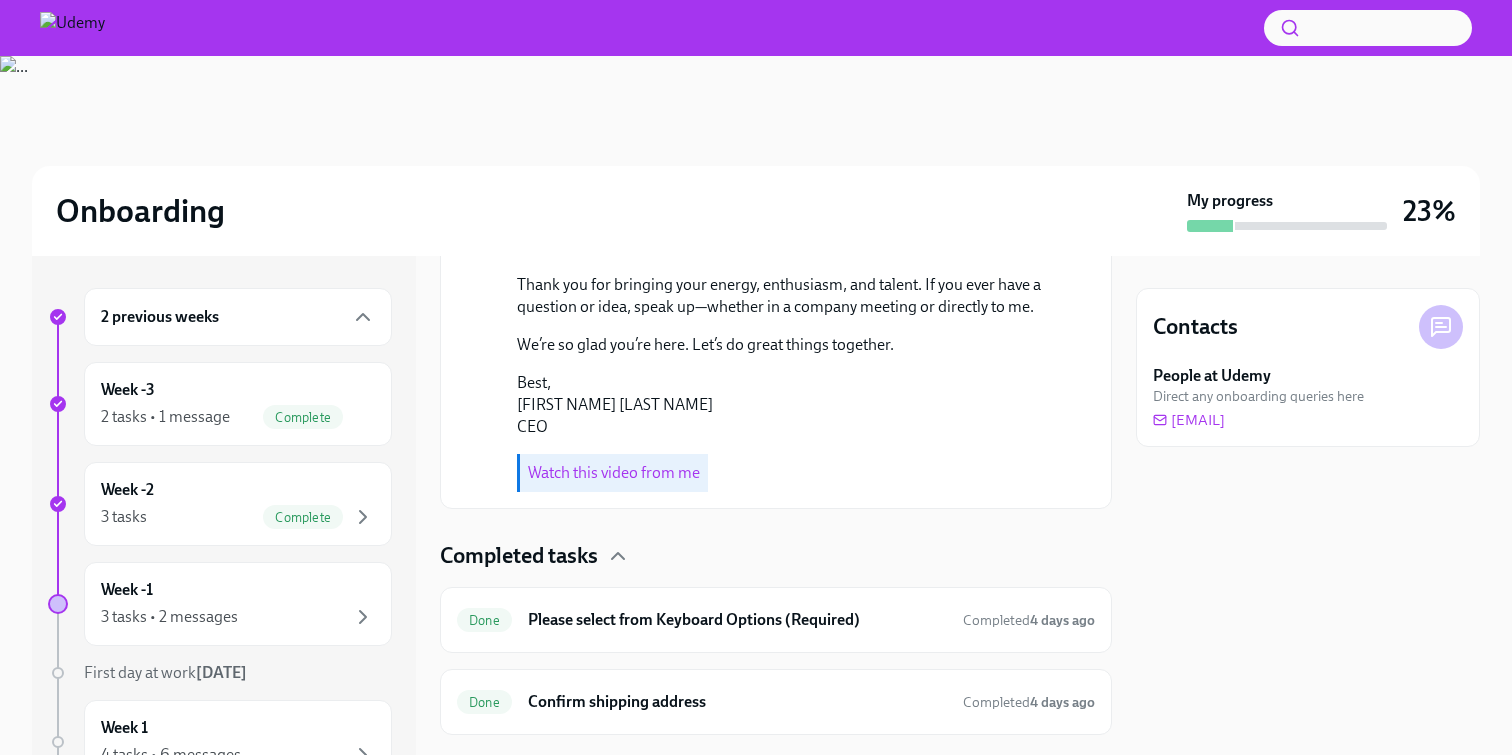 scroll, scrollTop: 956, scrollLeft: 0, axis: vertical 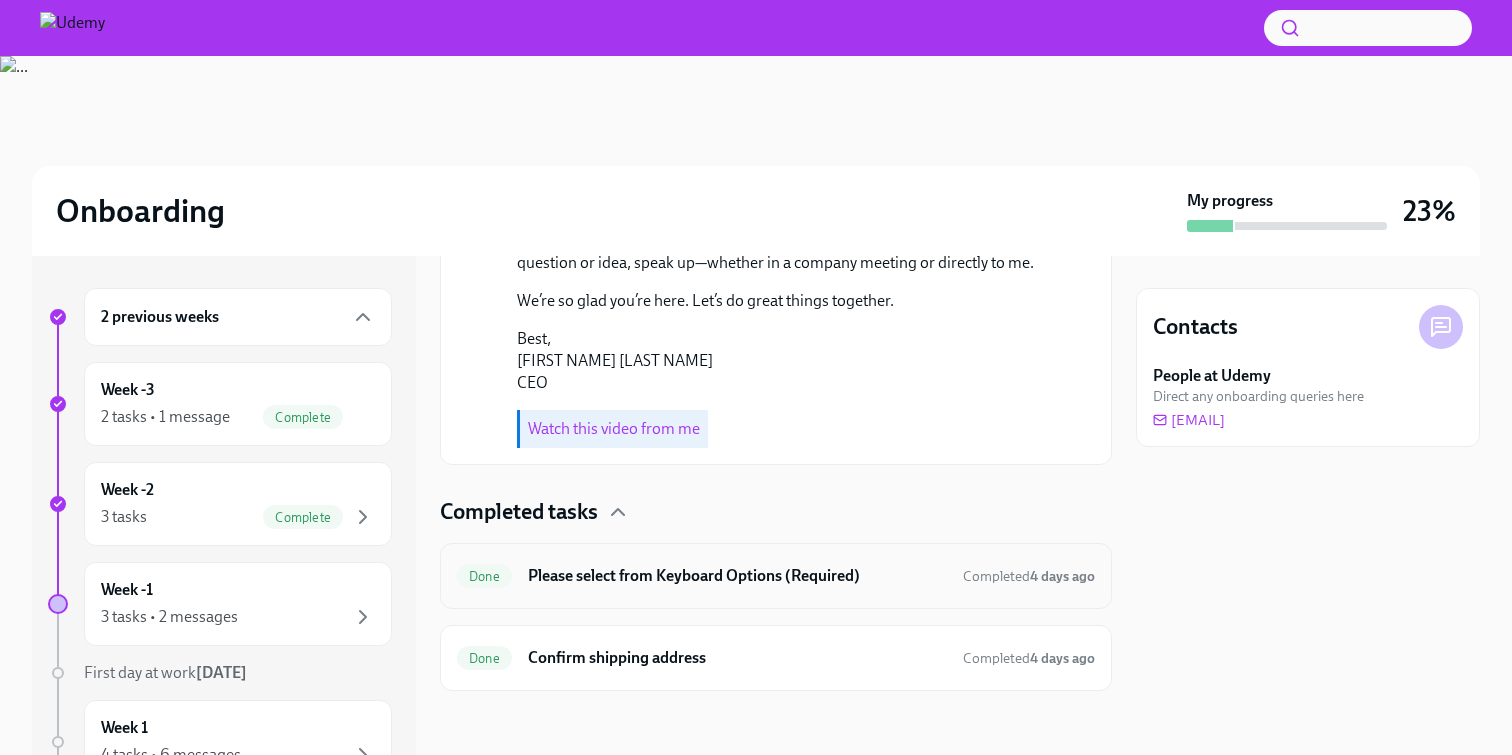 click on "Done Please select from Keyboard Options (Required) Completed  [NUMBER] days ago" at bounding box center [776, 576] 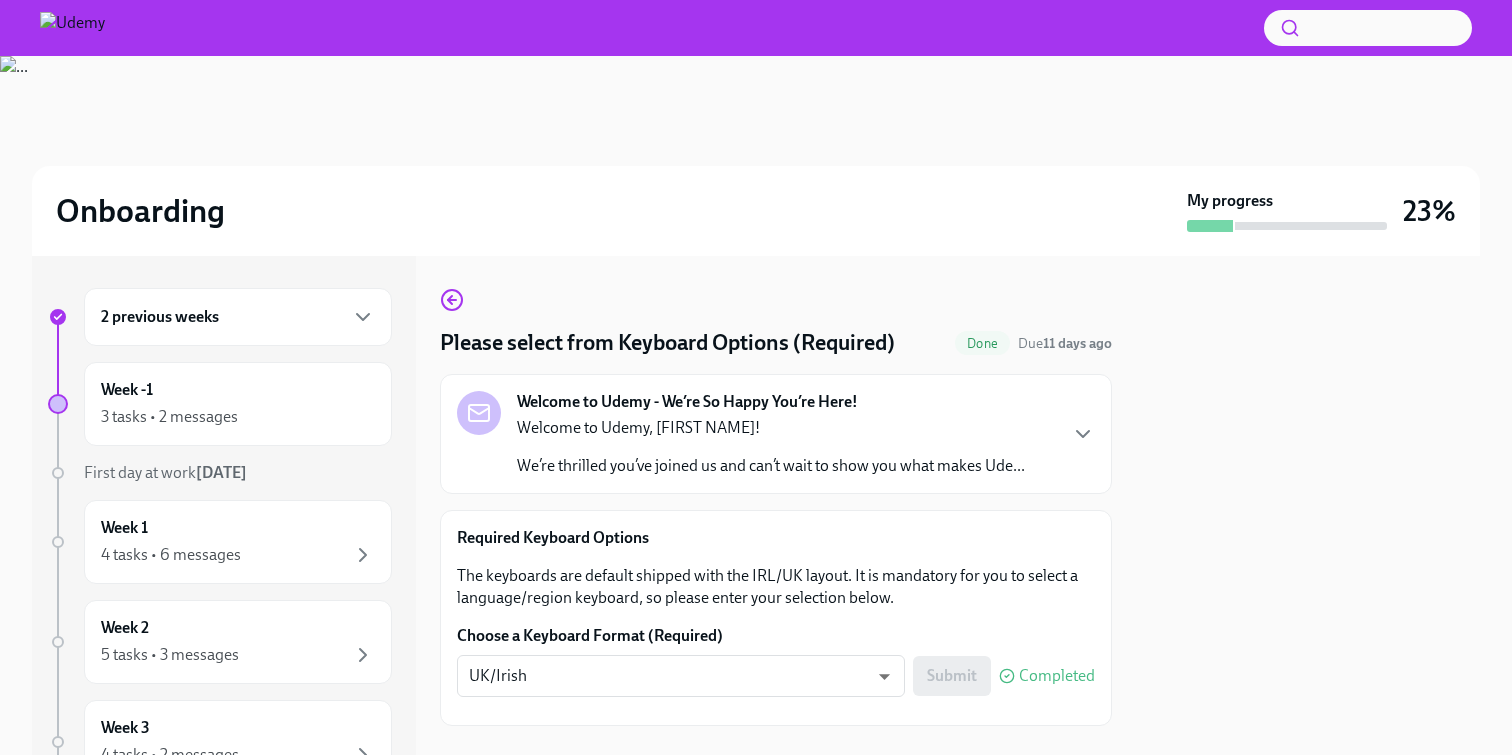 scroll, scrollTop: 35, scrollLeft: 0, axis: vertical 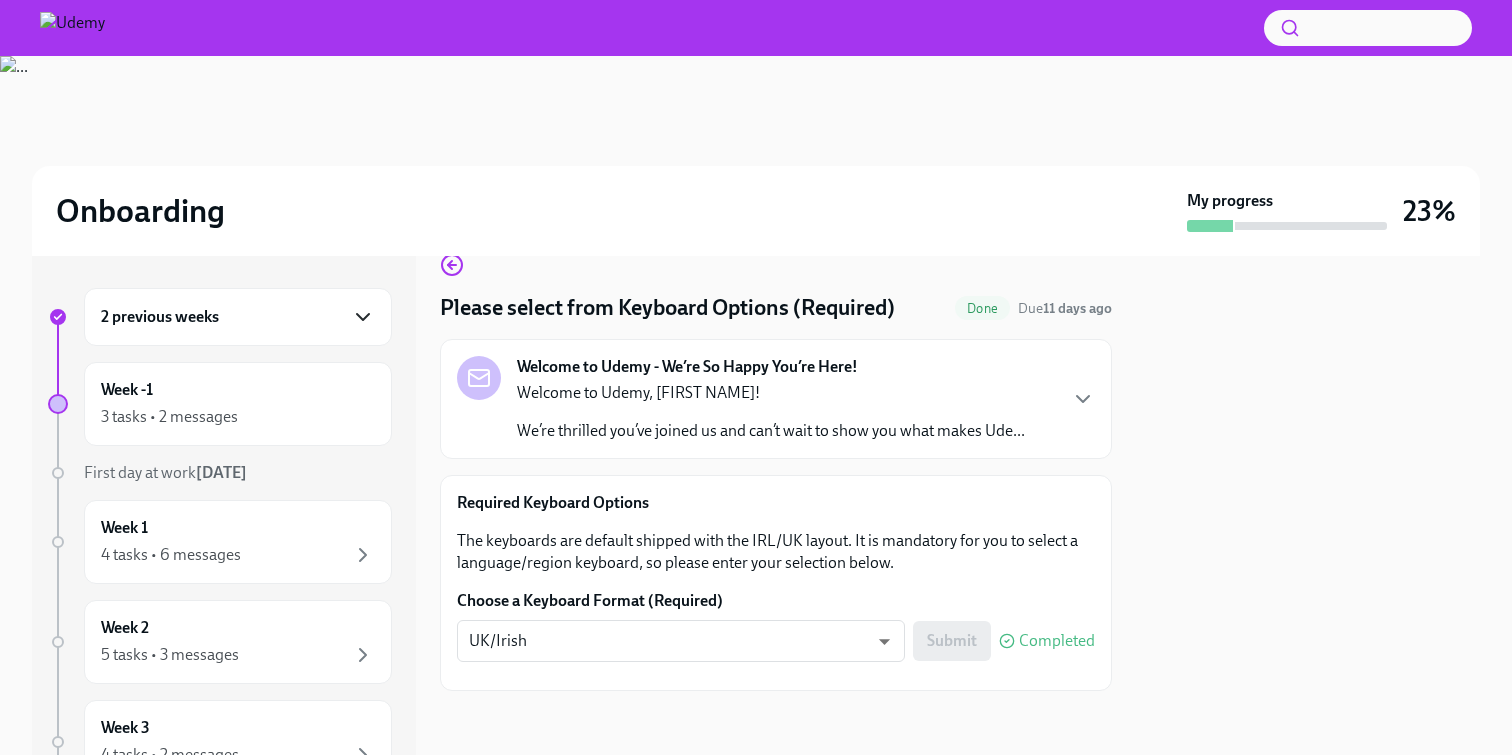 click 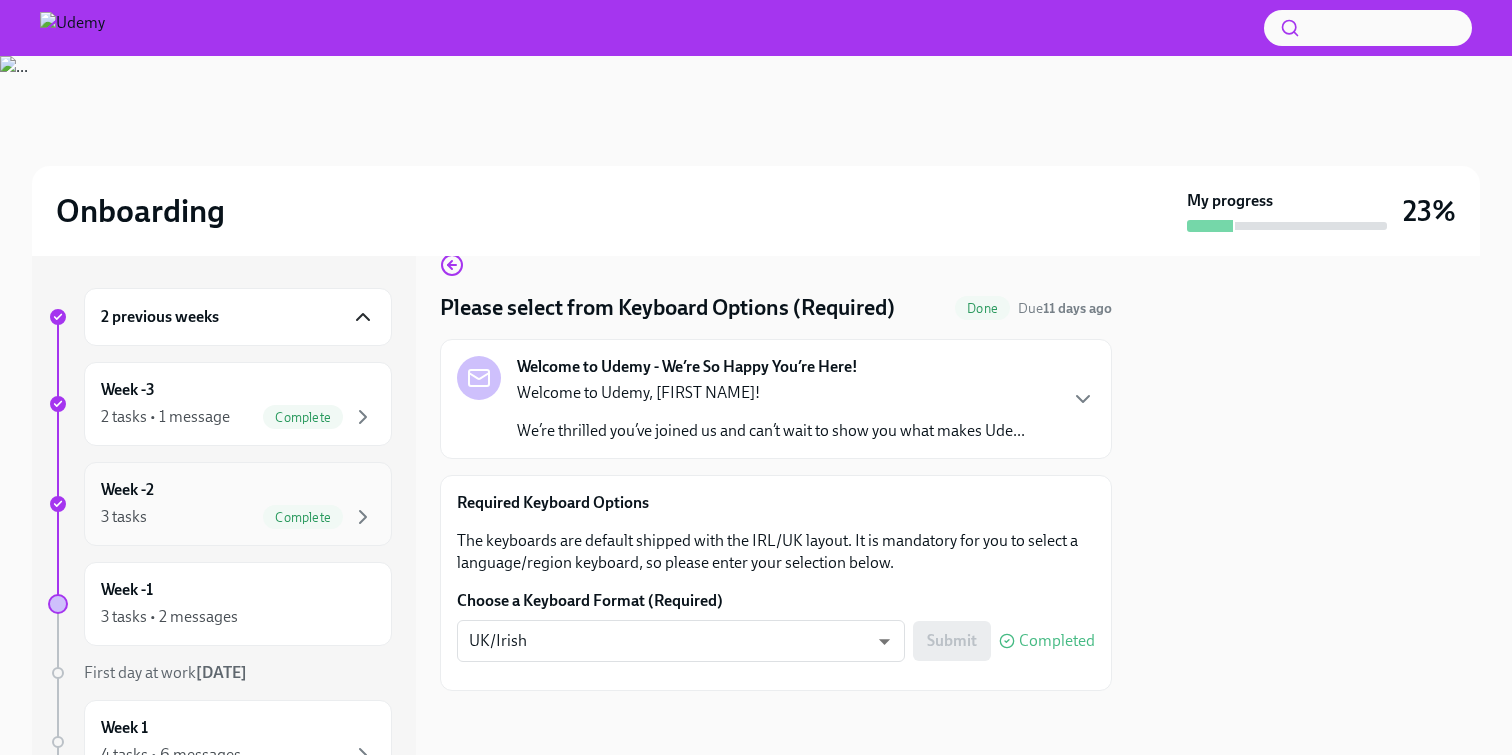 click on "Complete" at bounding box center (303, 517) 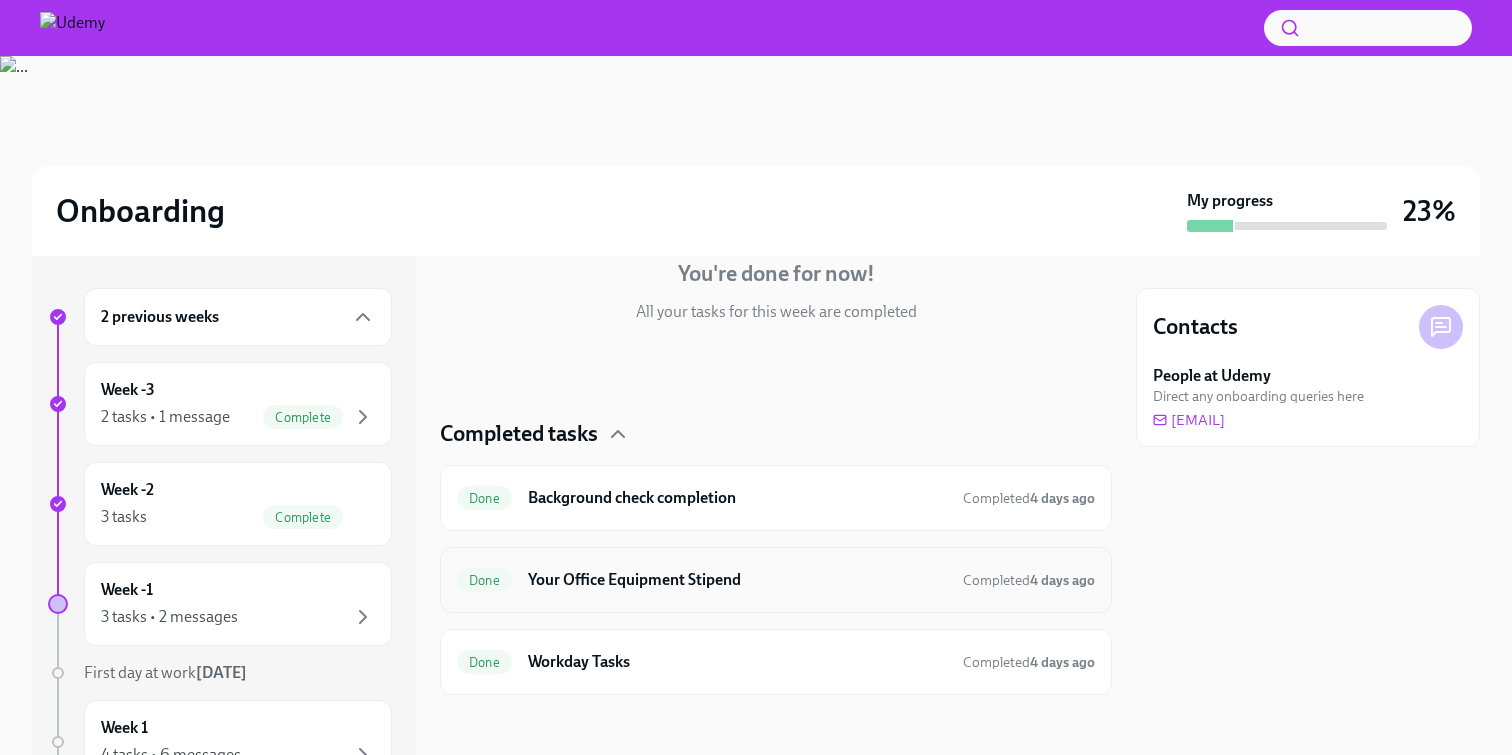 scroll, scrollTop: 203, scrollLeft: 0, axis: vertical 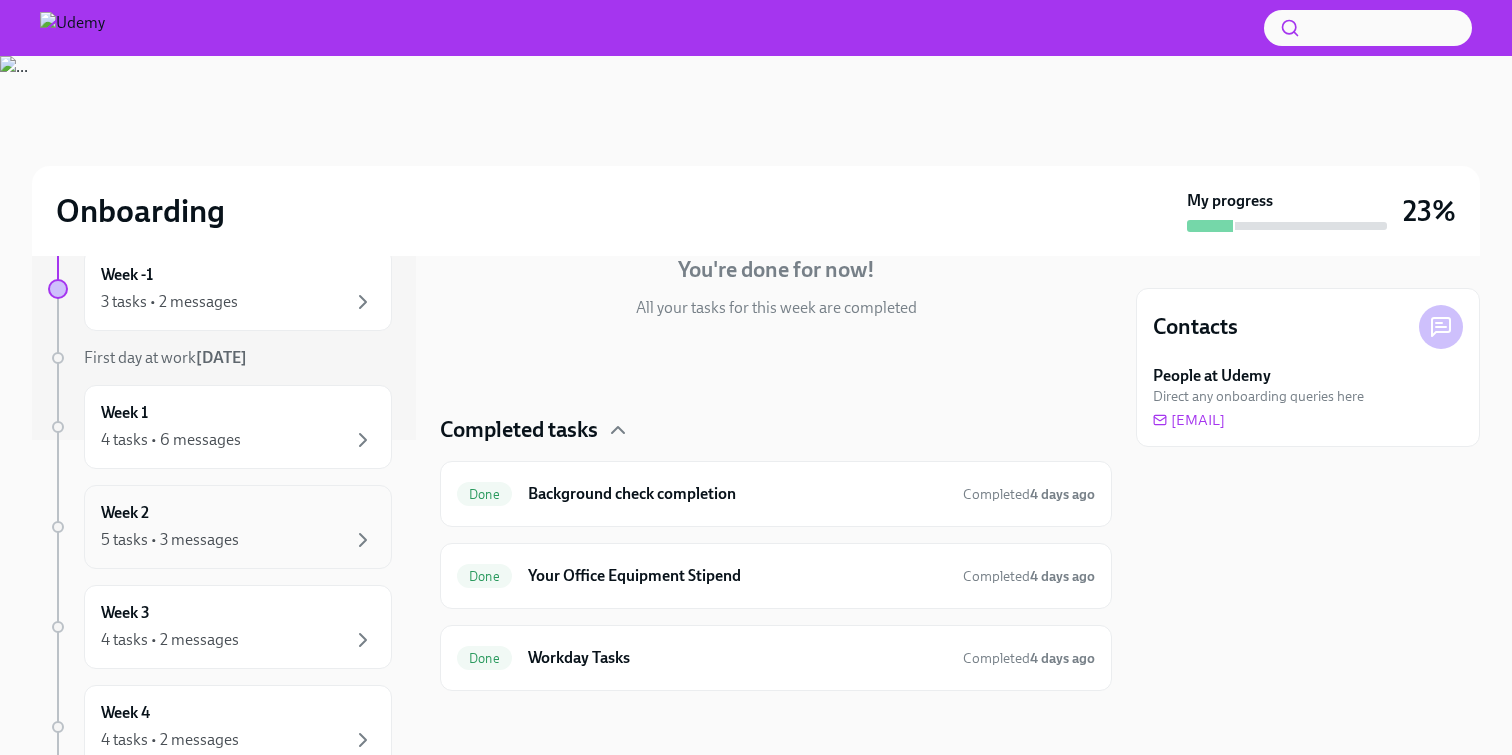 click on "Week 2 5 tasks • 3 messages" at bounding box center [238, 527] 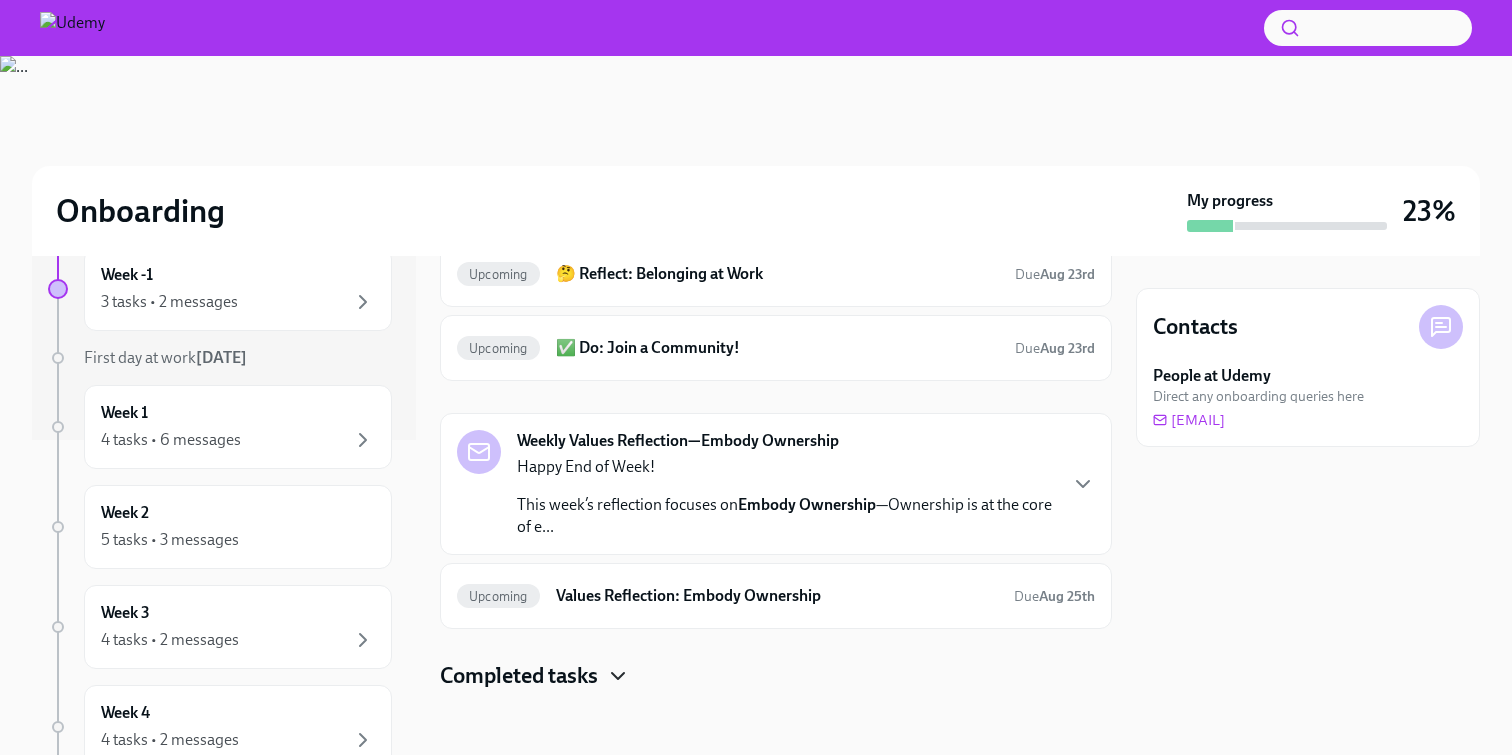 click 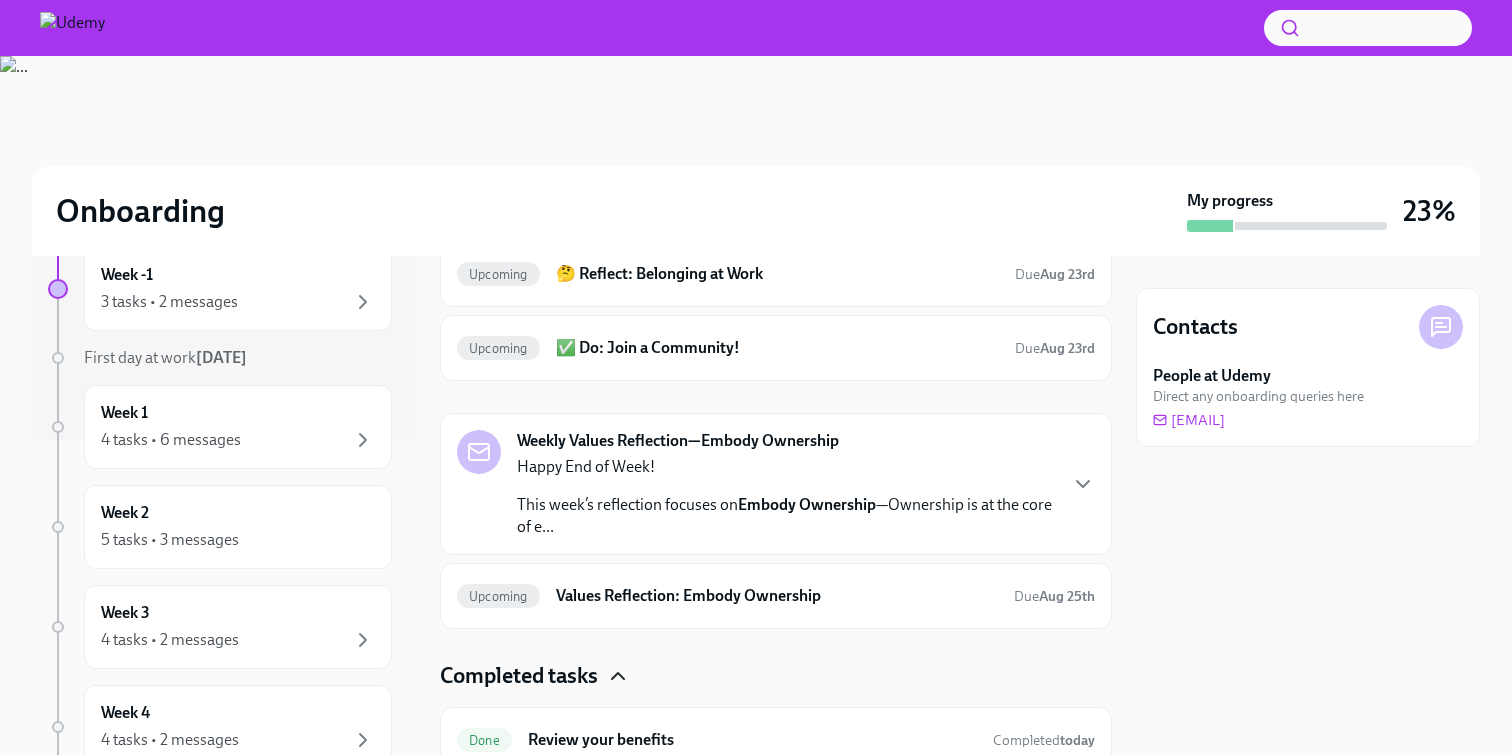 scroll, scrollTop: 525, scrollLeft: 0, axis: vertical 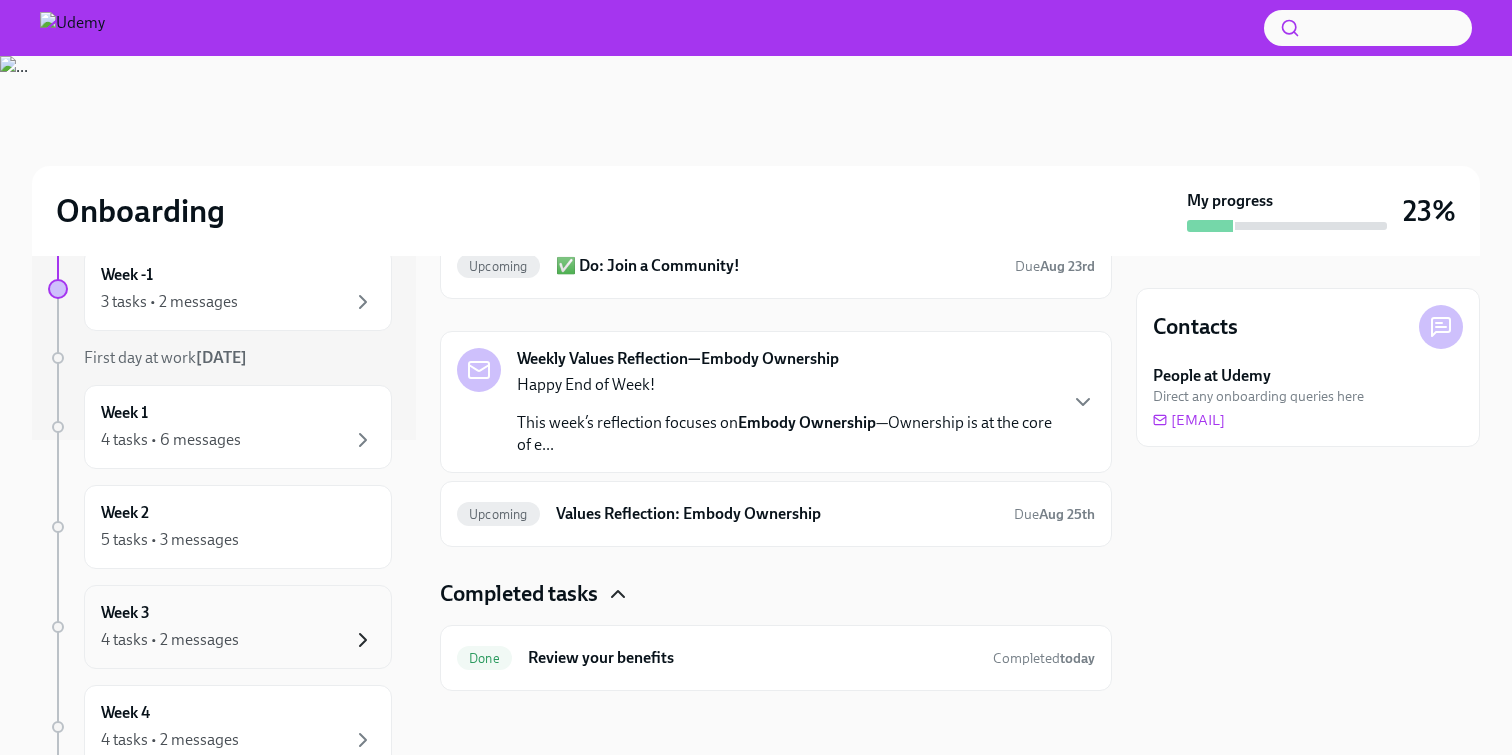 click 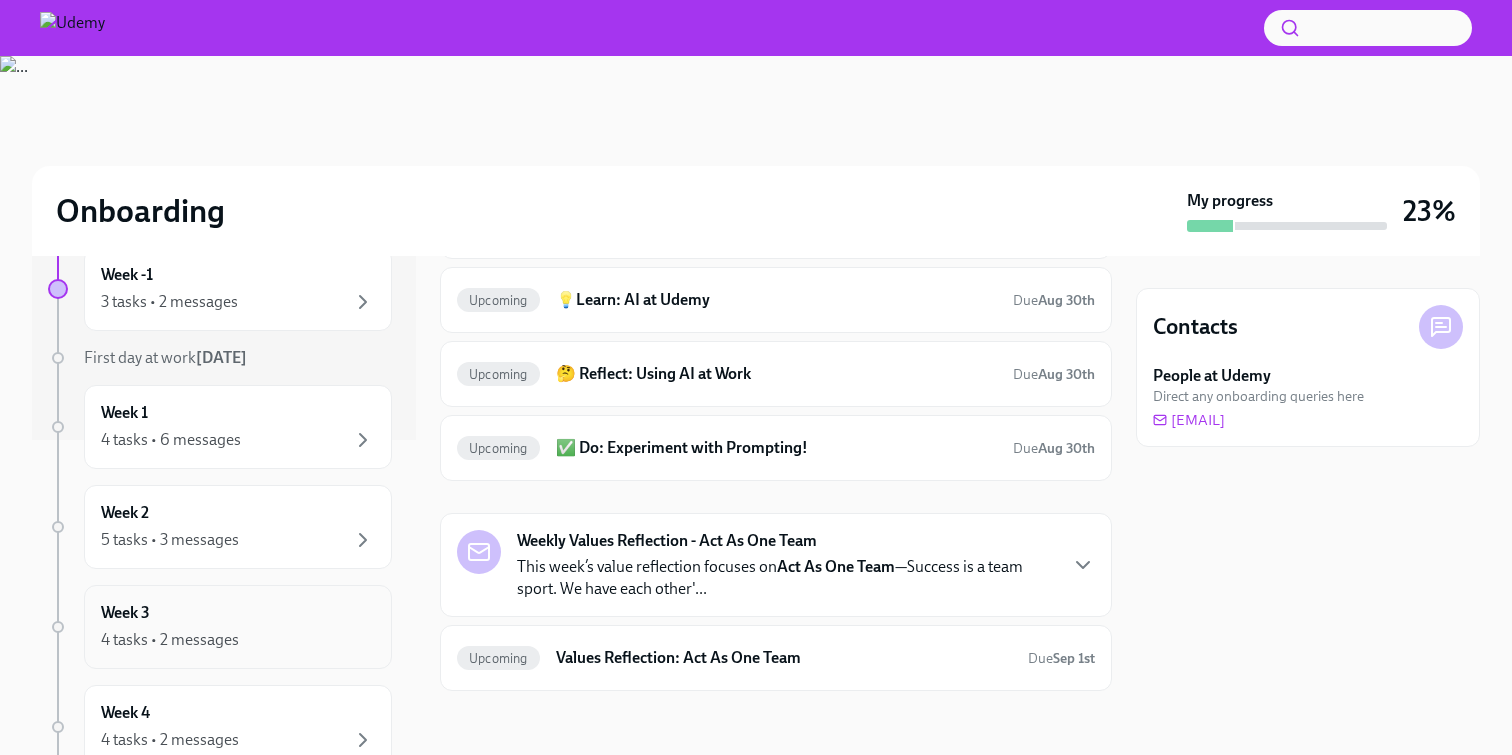 scroll, scrollTop: 193, scrollLeft: 0, axis: vertical 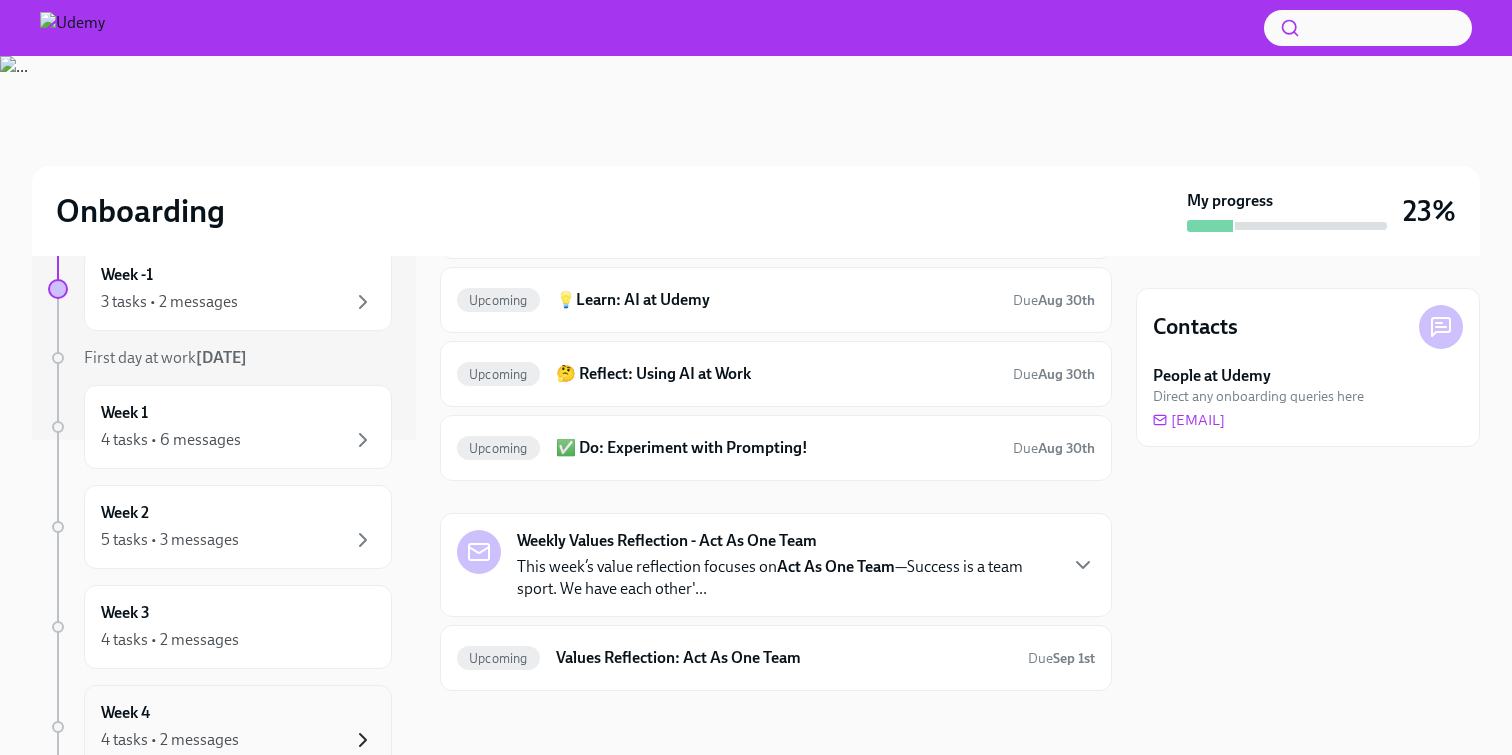 click 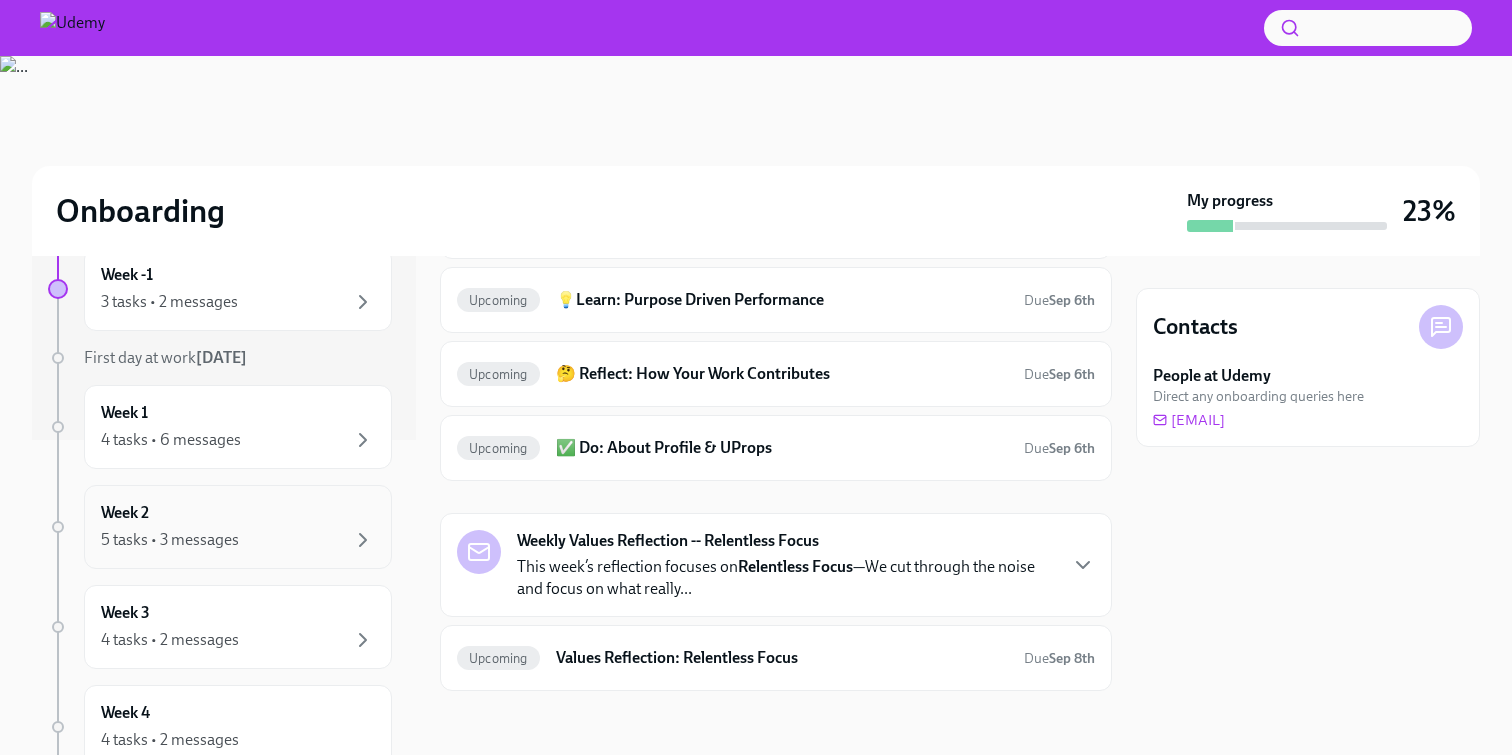scroll, scrollTop: 647, scrollLeft: 0, axis: vertical 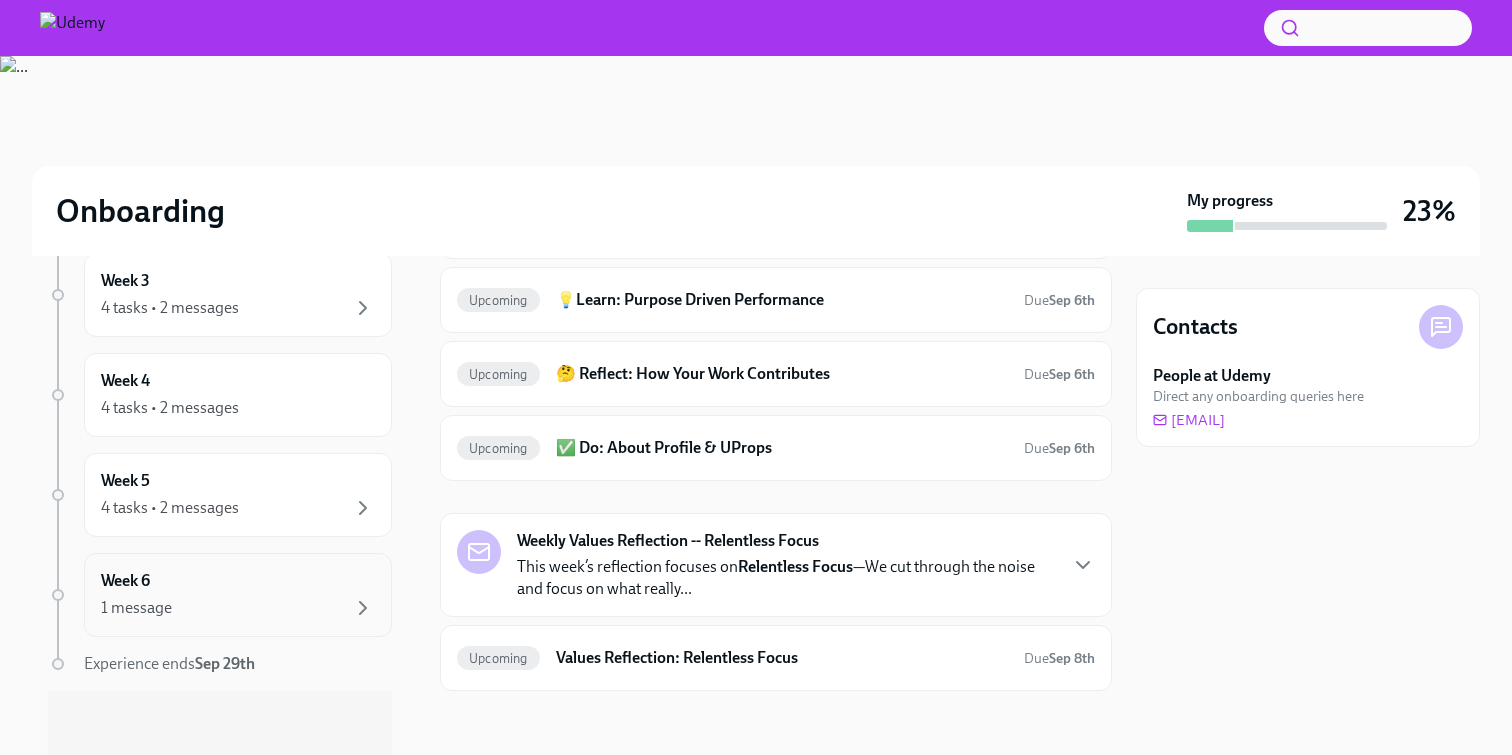 click on "1 message" at bounding box center (238, 608) 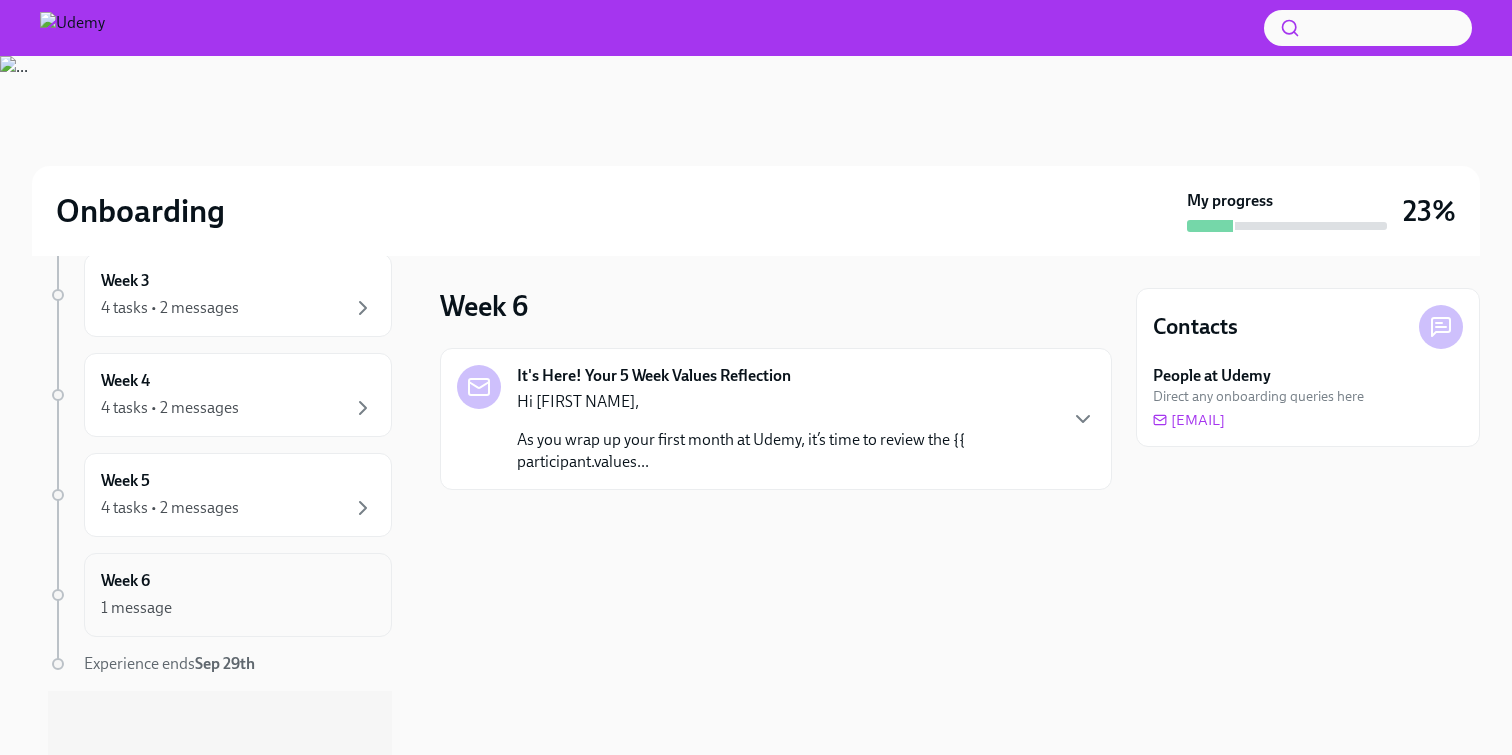 scroll, scrollTop: 0, scrollLeft: 0, axis: both 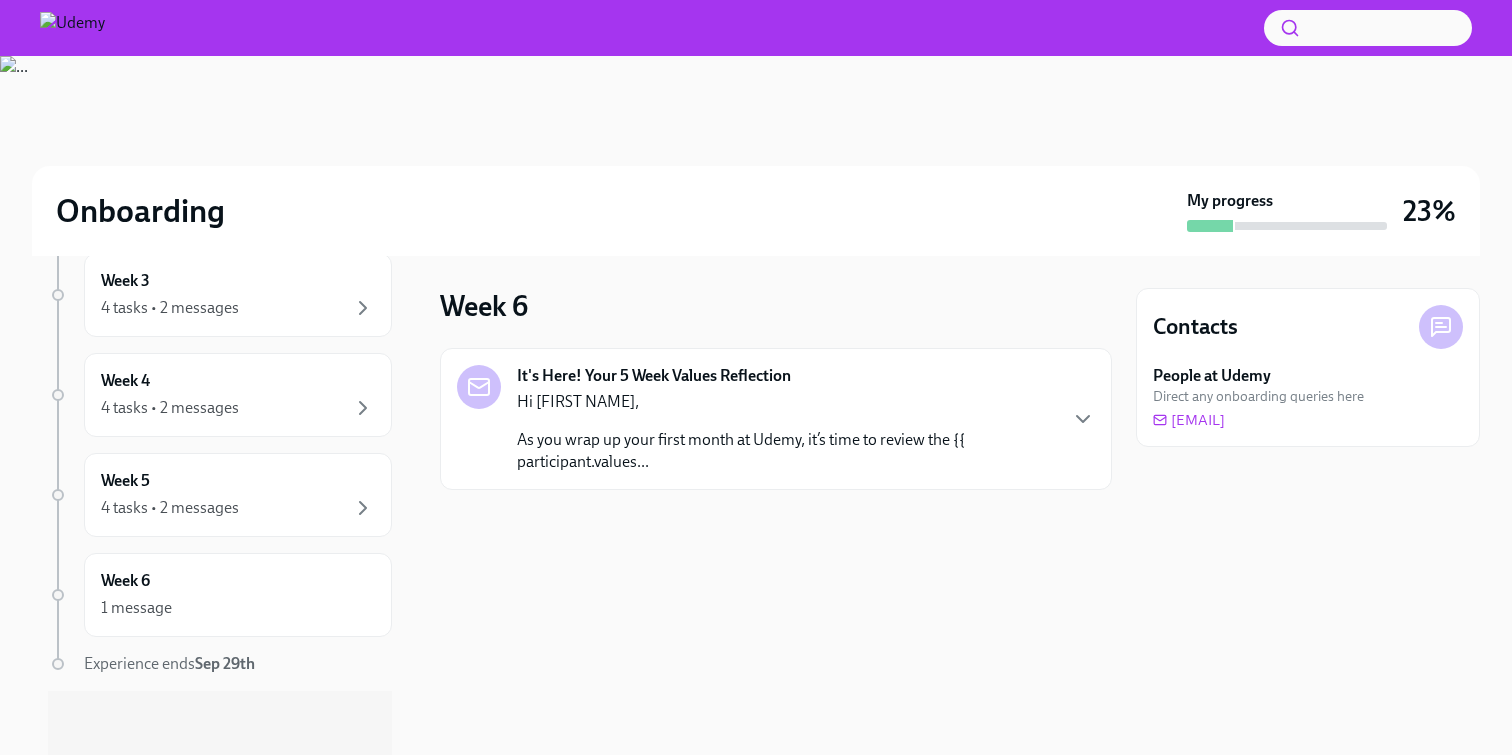 click on "As you  wrap up your first month at Udemy, it’s time to review the {{ participant.values..." at bounding box center [786, 451] 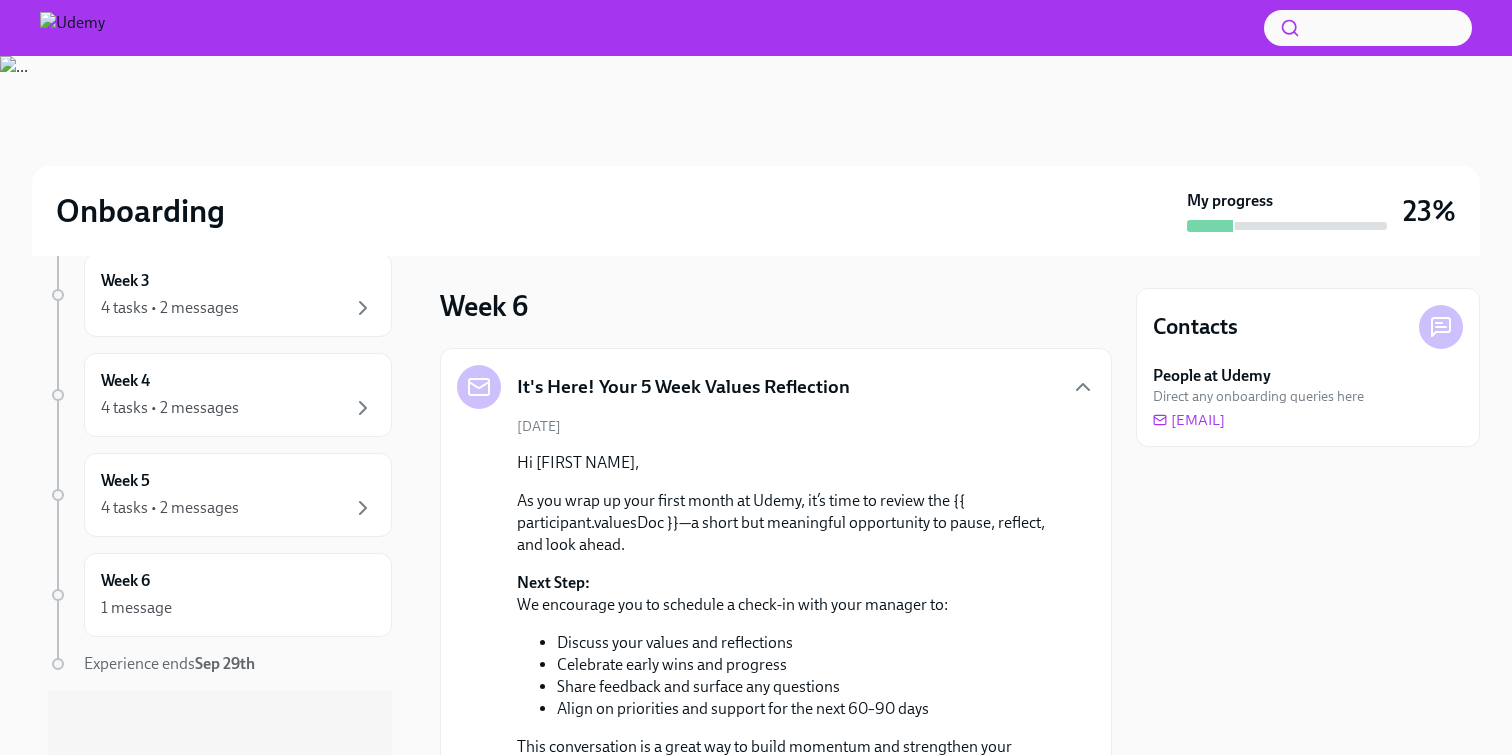 scroll, scrollTop: 292, scrollLeft: 0, axis: vertical 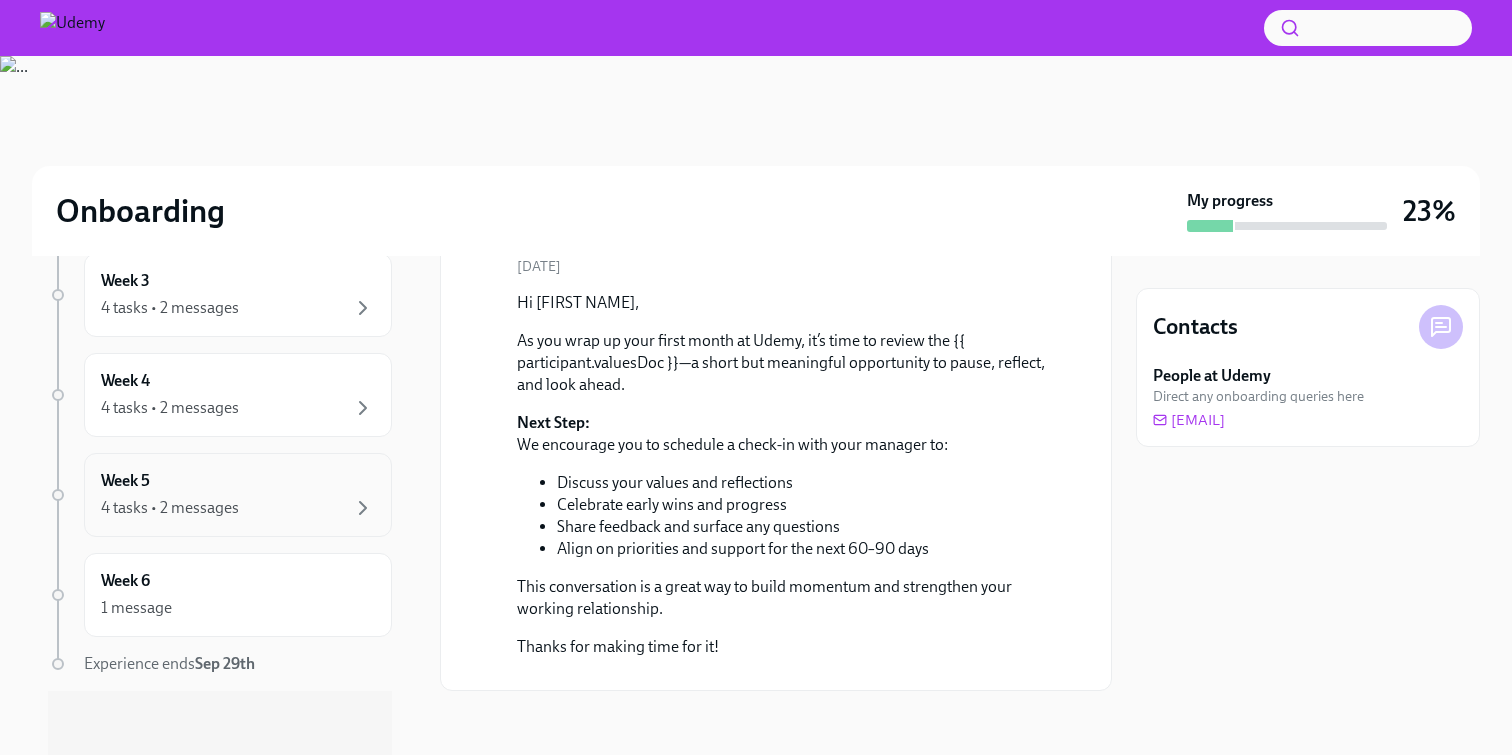 click on "Week 5 4 tasks • 2 messages" at bounding box center (238, 495) 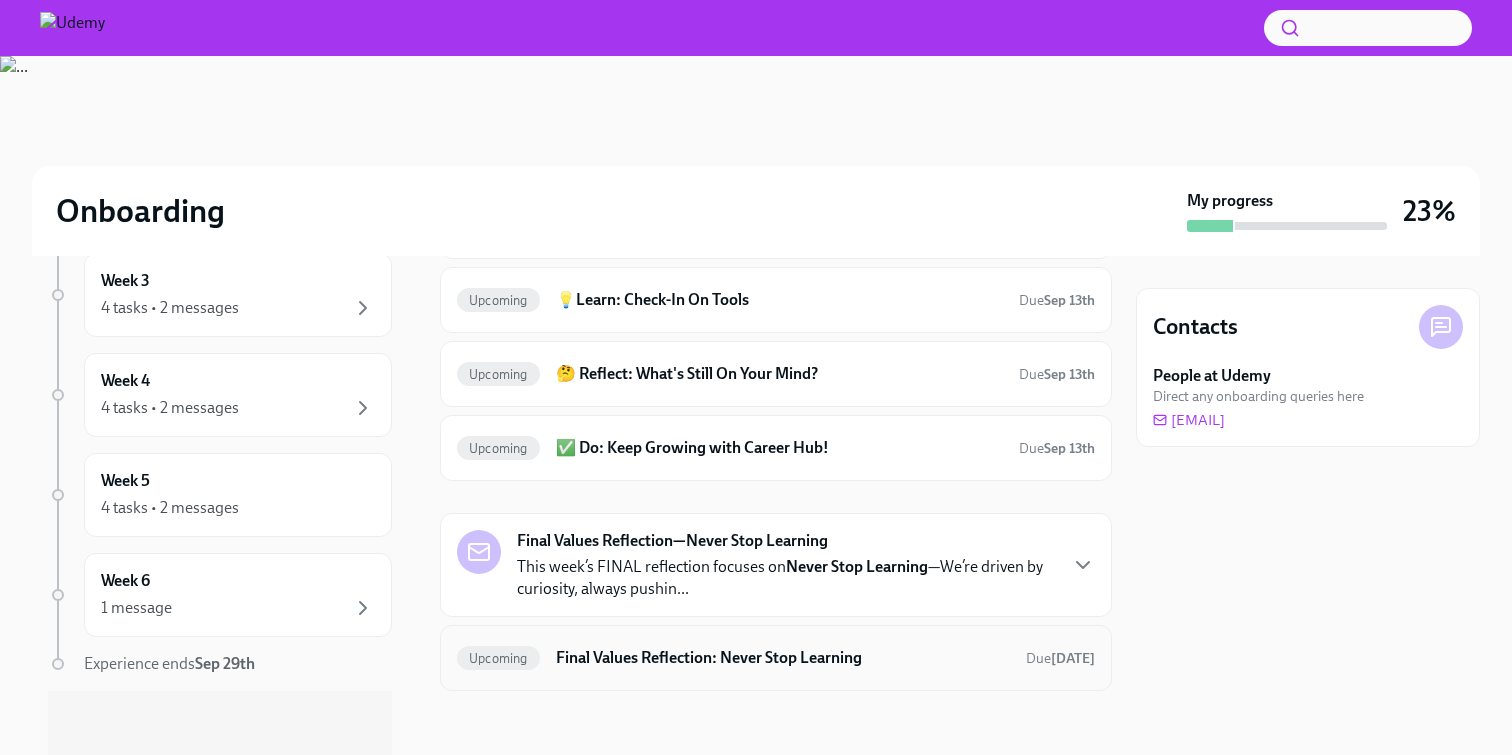 click on "Upcoming Final Values Reflection: Never Stop Learning Due  [DATE]" at bounding box center (776, 658) 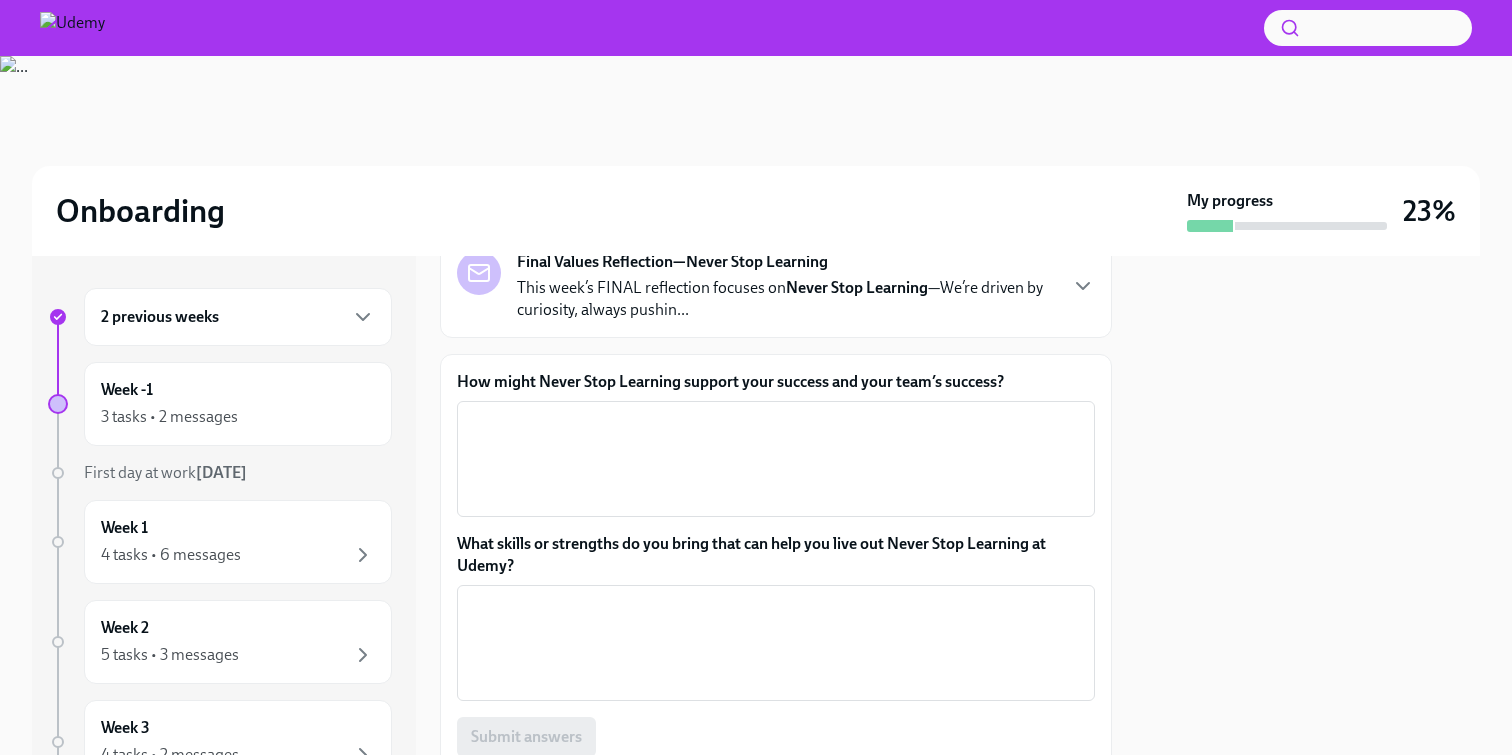 scroll, scrollTop: 283, scrollLeft: 0, axis: vertical 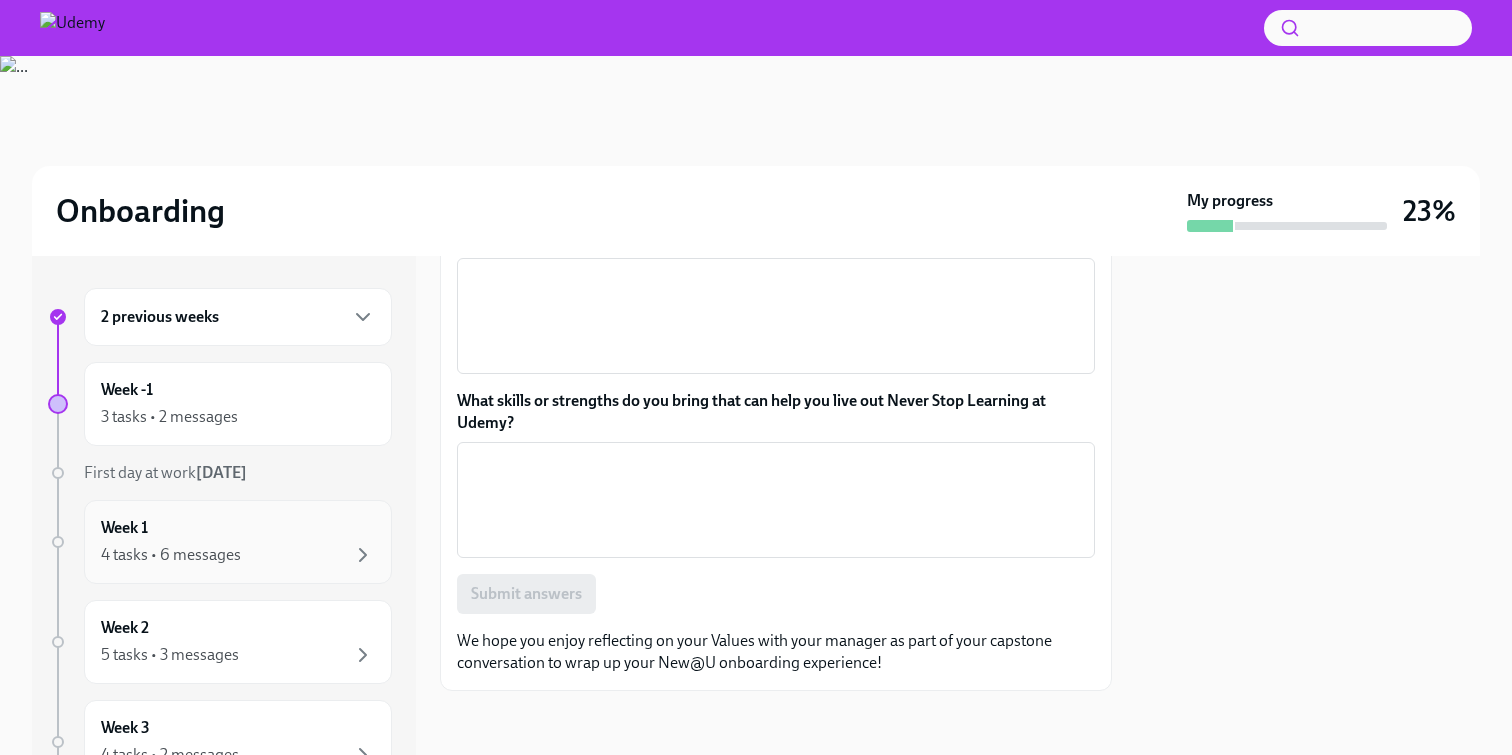 click on "Week 1 4 tasks • 6 messages" at bounding box center [238, 542] 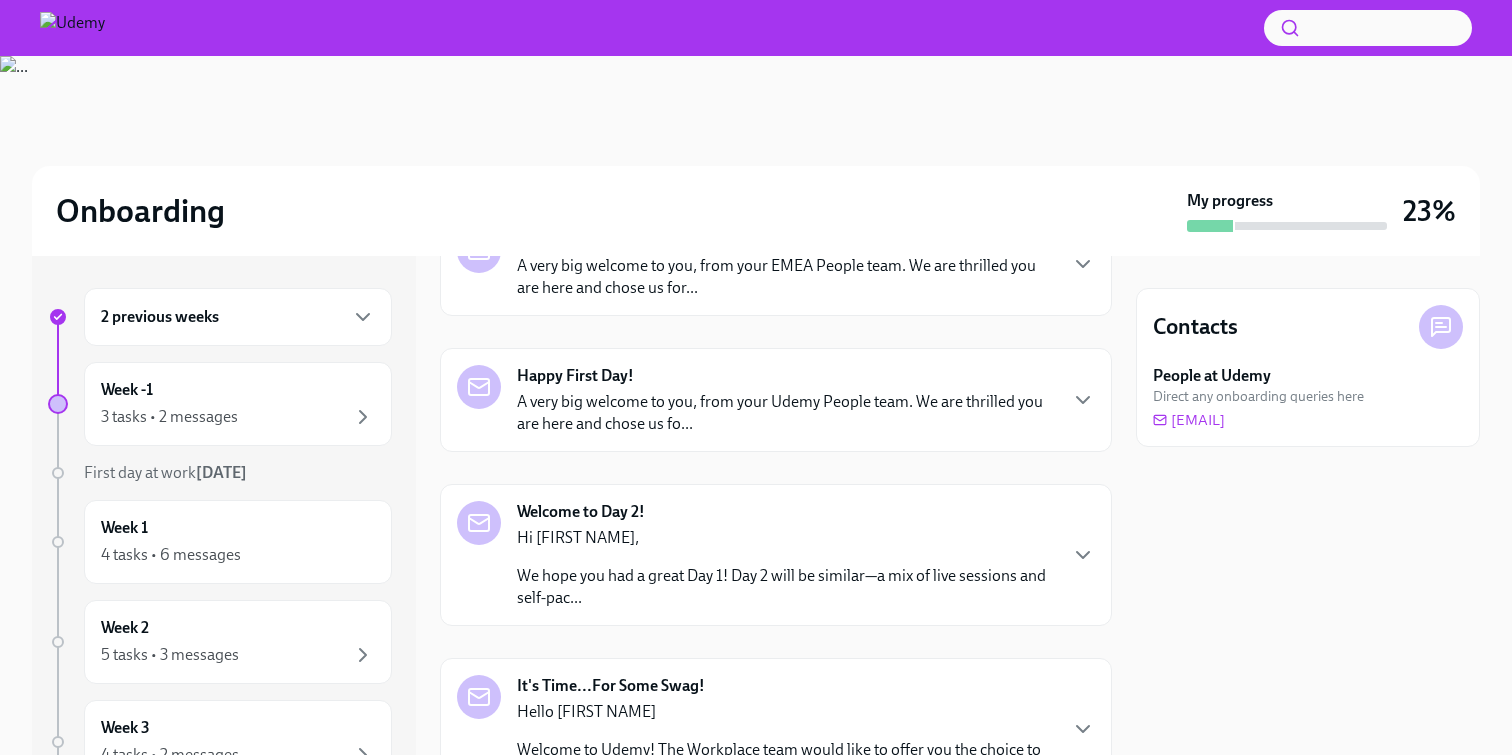 scroll, scrollTop: 232, scrollLeft: 0, axis: vertical 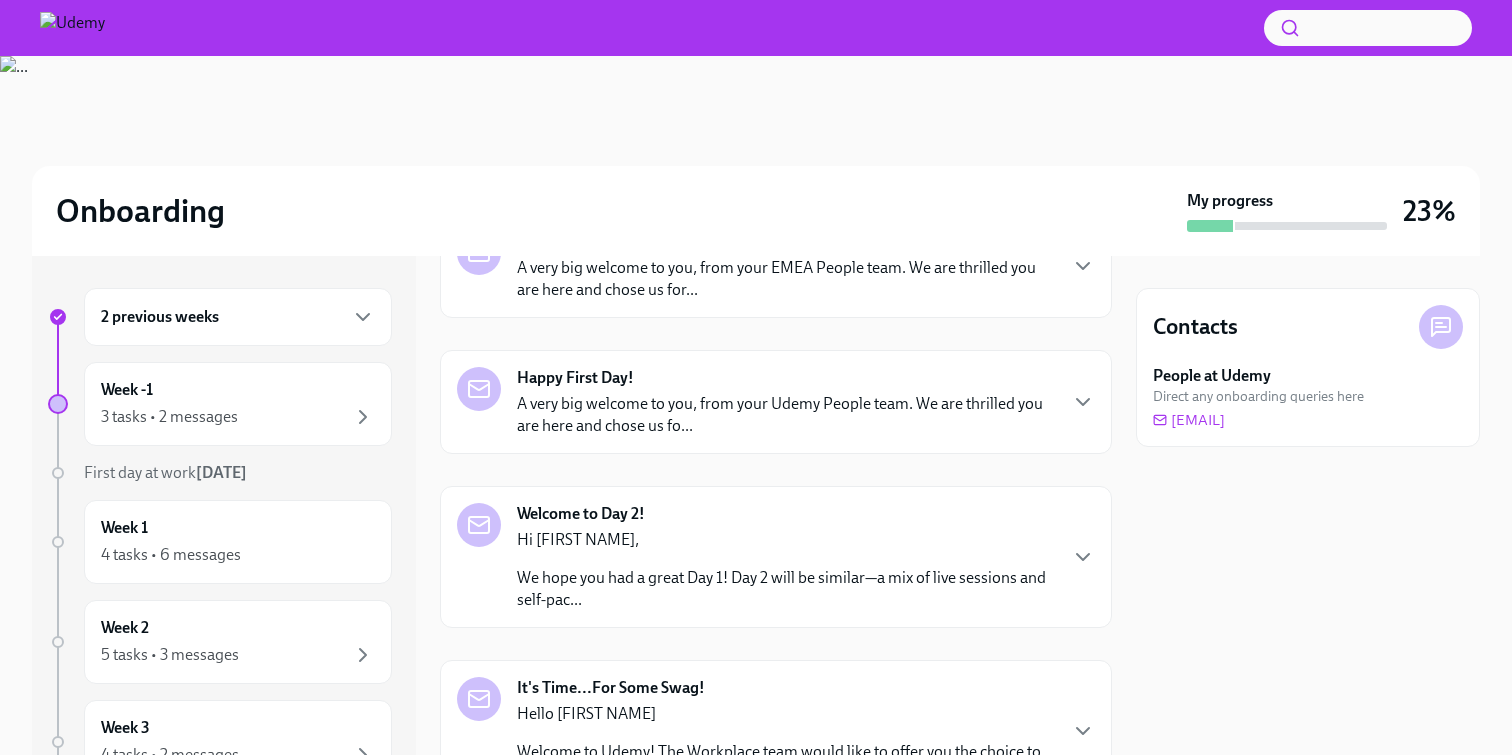 click on "A very big welcome to you, from your Udemy People team. We are thrilled you are here and chose us fo..." at bounding box center [786, 415] 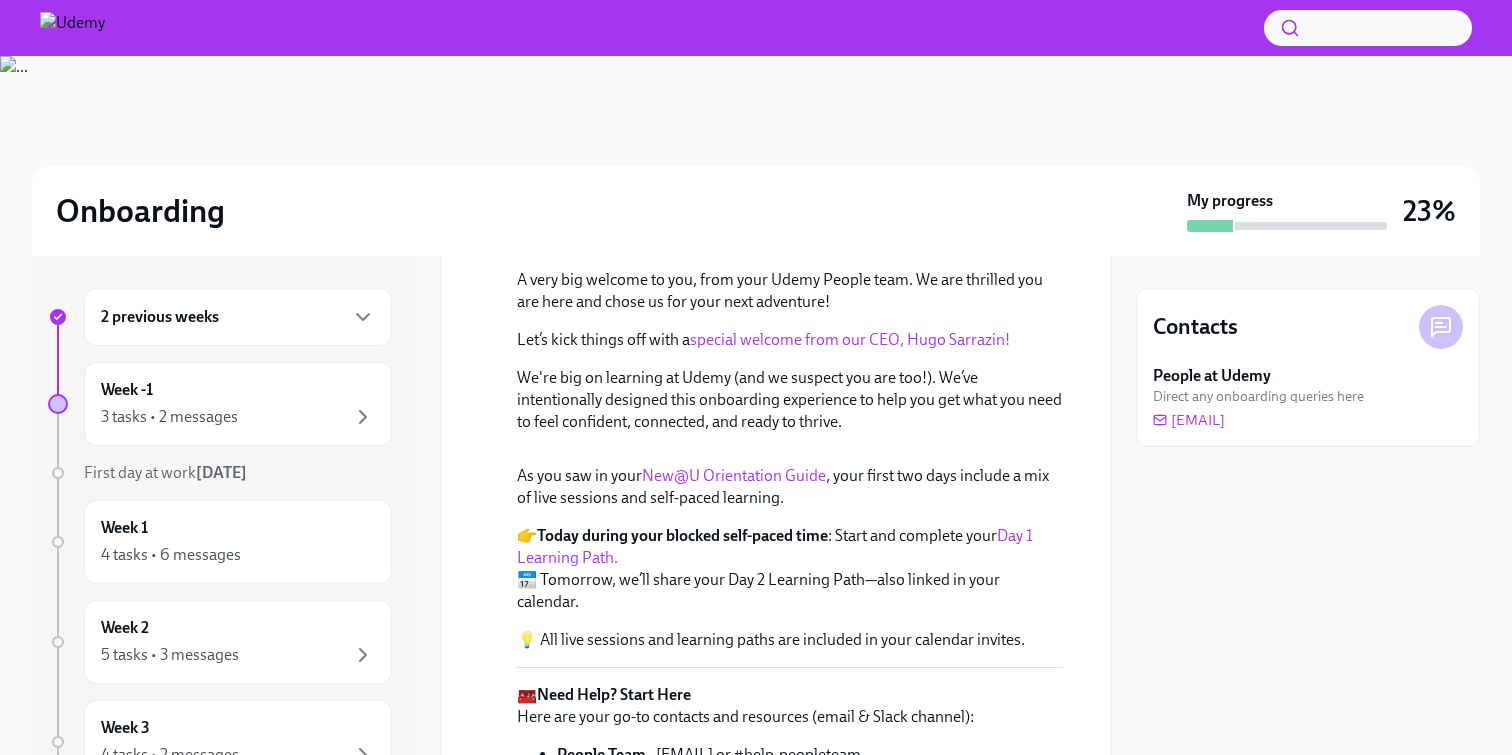scroll, scrollTop: 416, scrollLeft: 0, axis: vertical 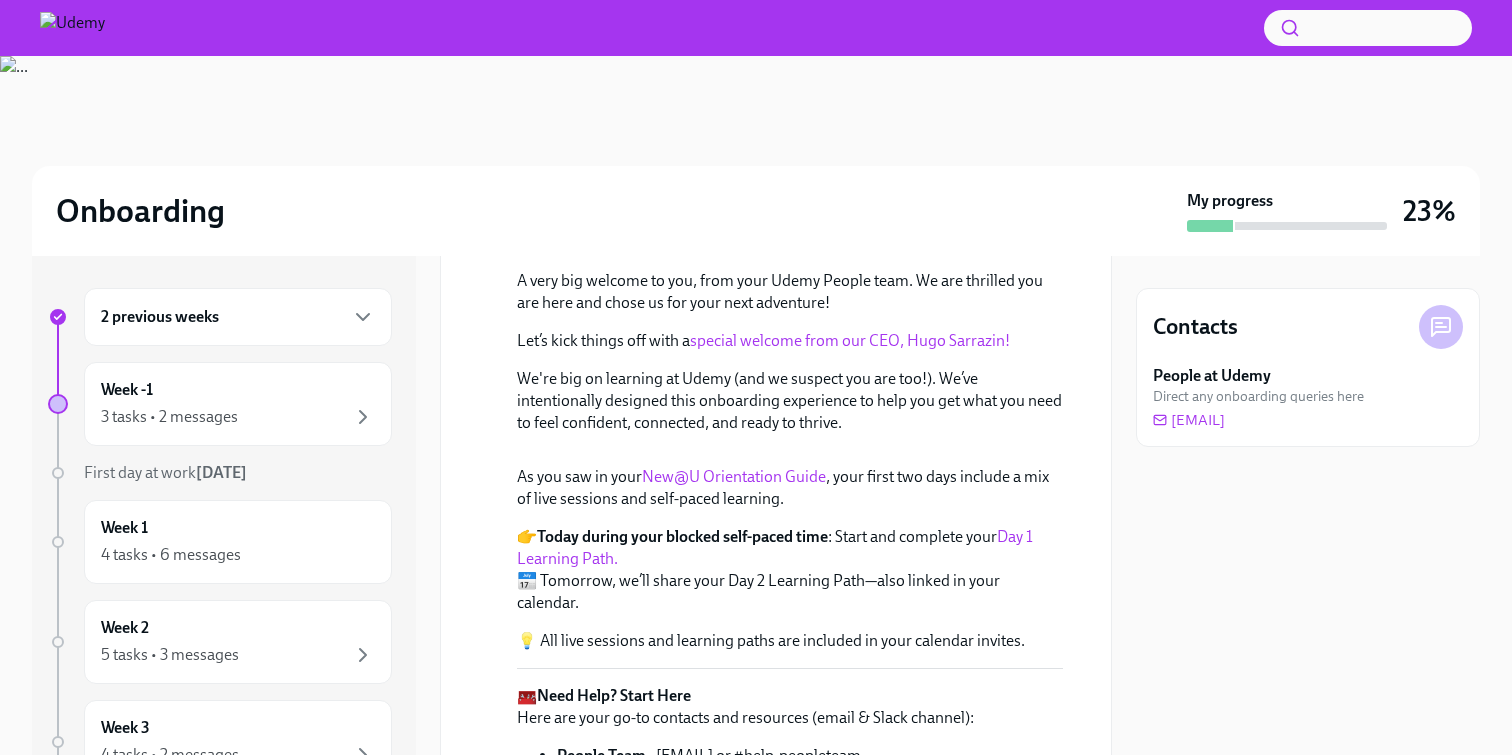 click on "A very big welcome to you, from your Udemy People team. We are thrilled you are here and chose us for your next adventure!
Let’s kick things off with a  special welcome from our CEO, [FIRST NAME] [LAST NAME]!
We're big on learning at Udemy (and we suspect you are too!). We’ve intentionally designed this onboarding experience to help you get what you need to feel confident, connected, and ready to thrive." at bounding box center (790, 352) 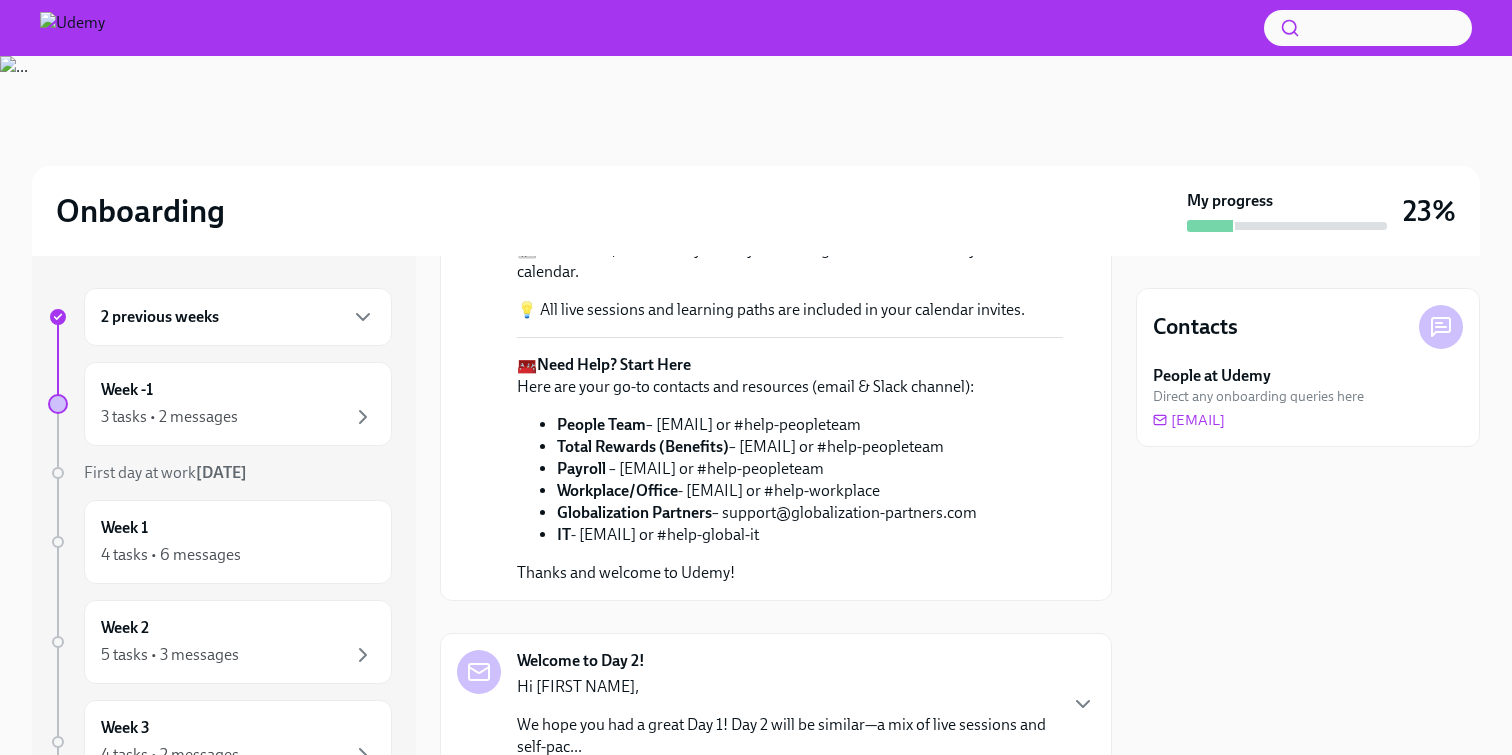 scroll, scrollTop: 738, scrollLeft: 0, axis: vertical 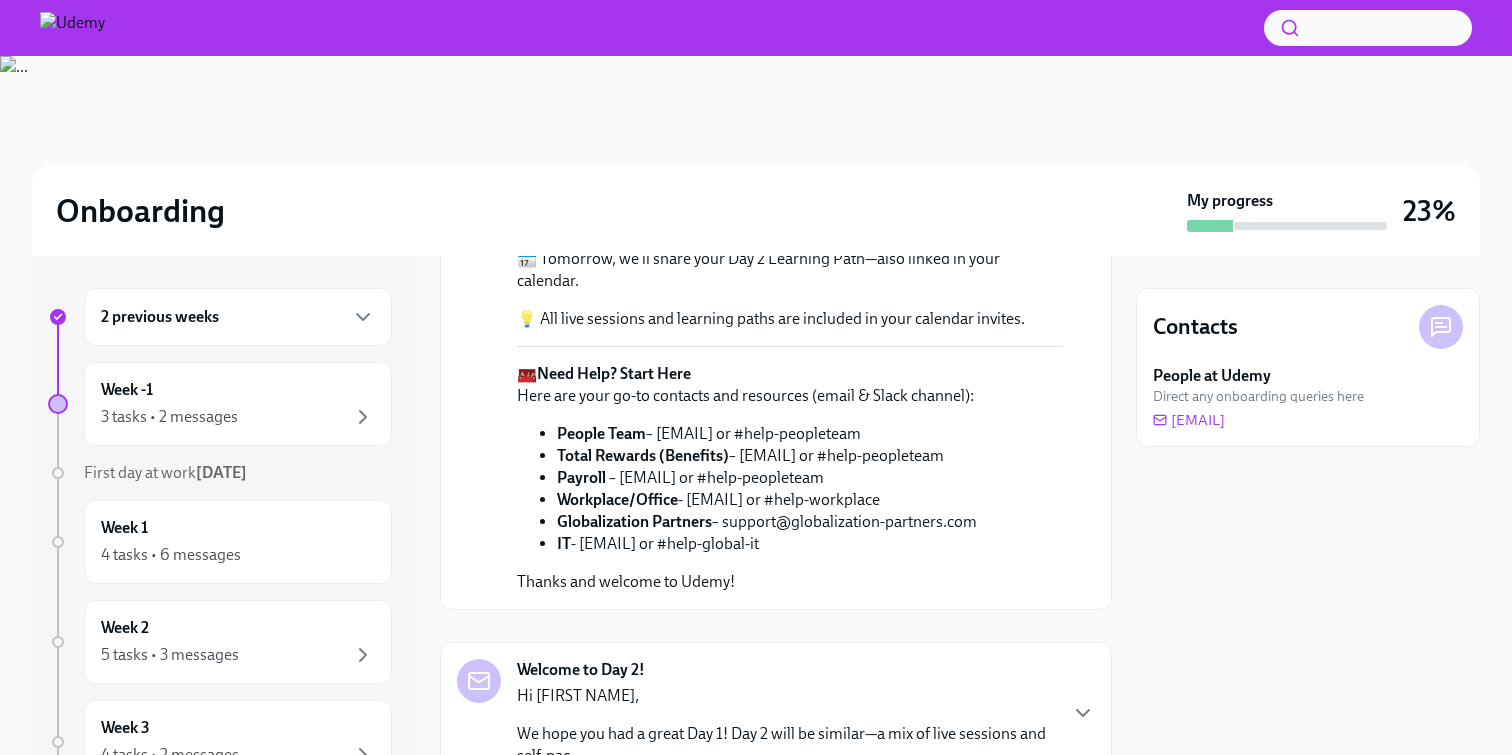 click on "New@U Orientation Guide" at bounding box center [734, 154] 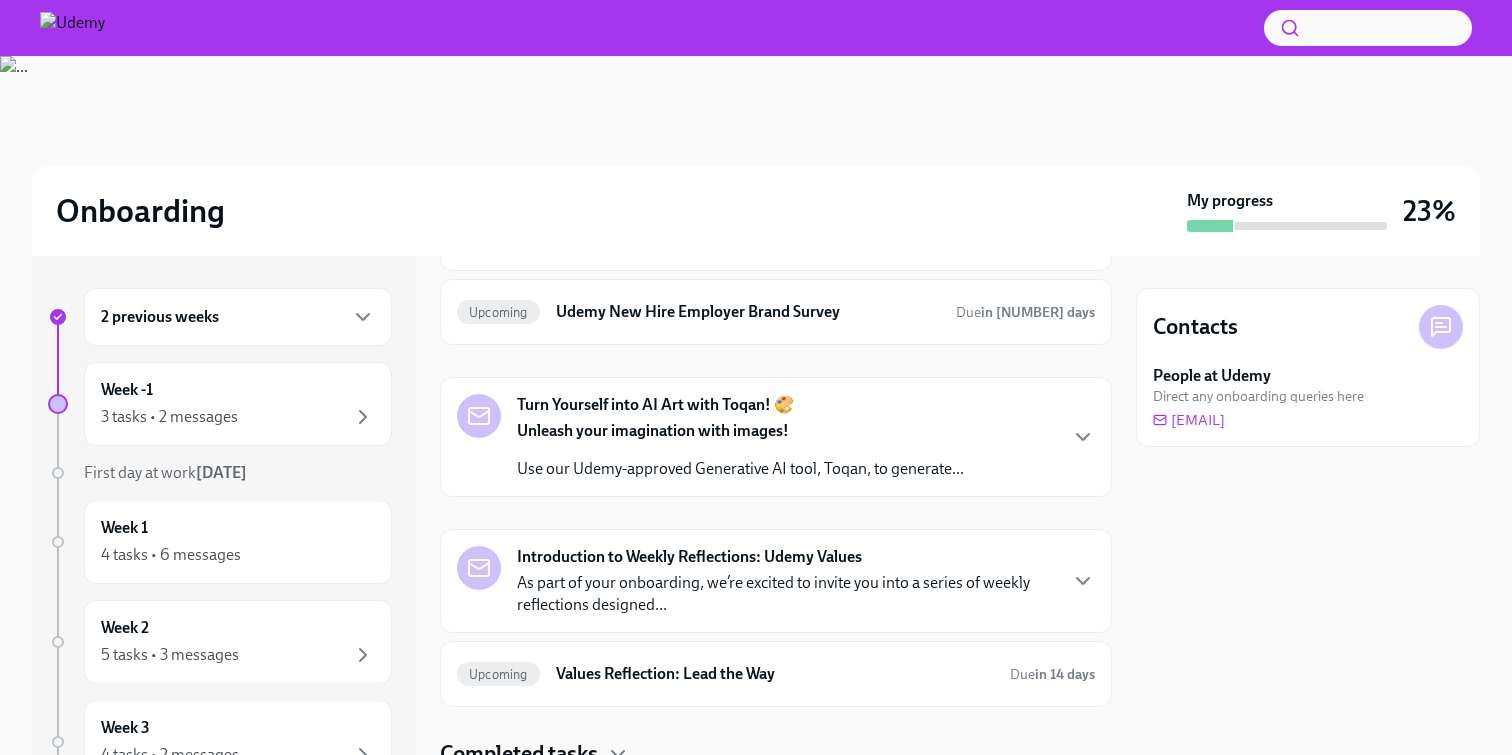 scroll, scrollTop: 1419, scrollLeft: 0, axis: vertical 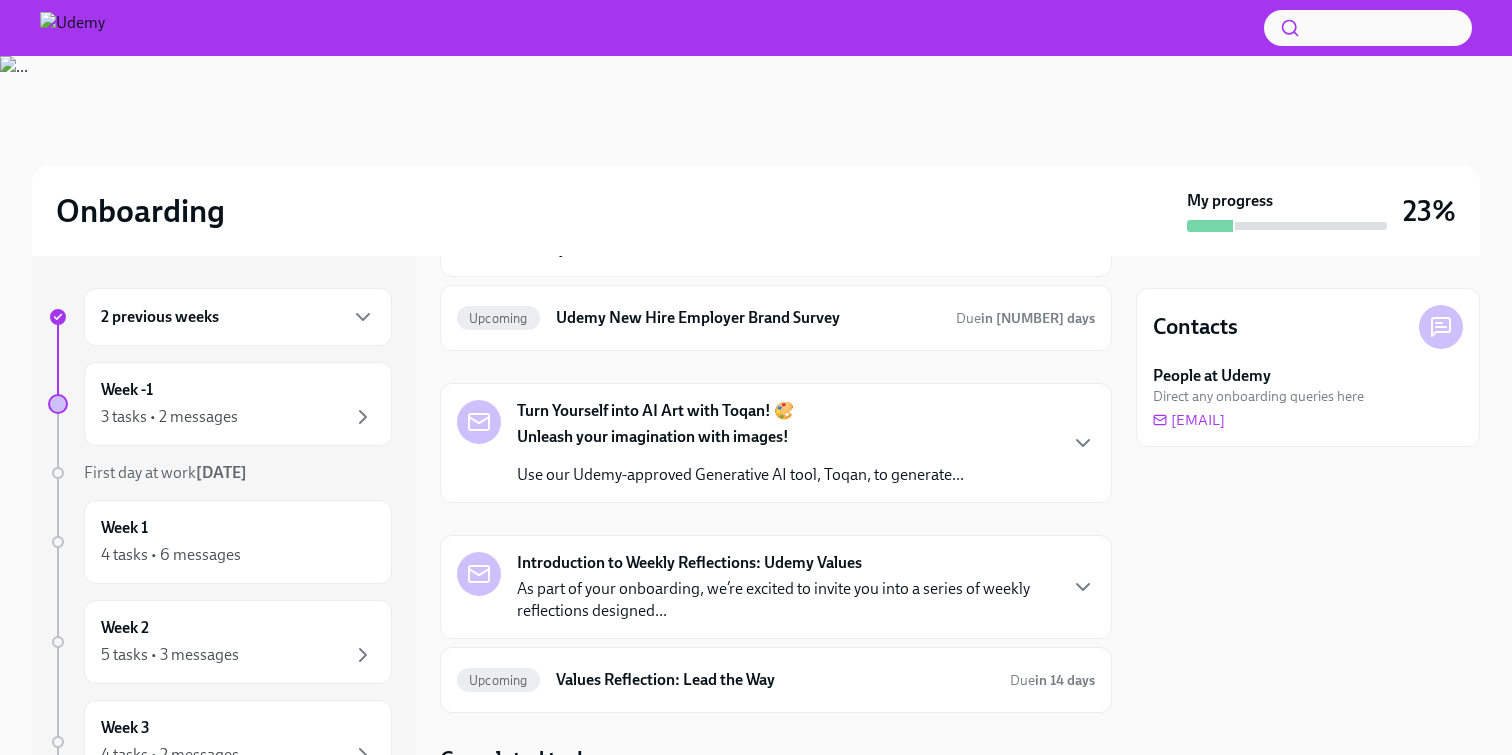 click on "We hope you had a great Day 1! Day 2 will be similar—a mix of live sessions and self-pac..." at bounding box center (786, 64) 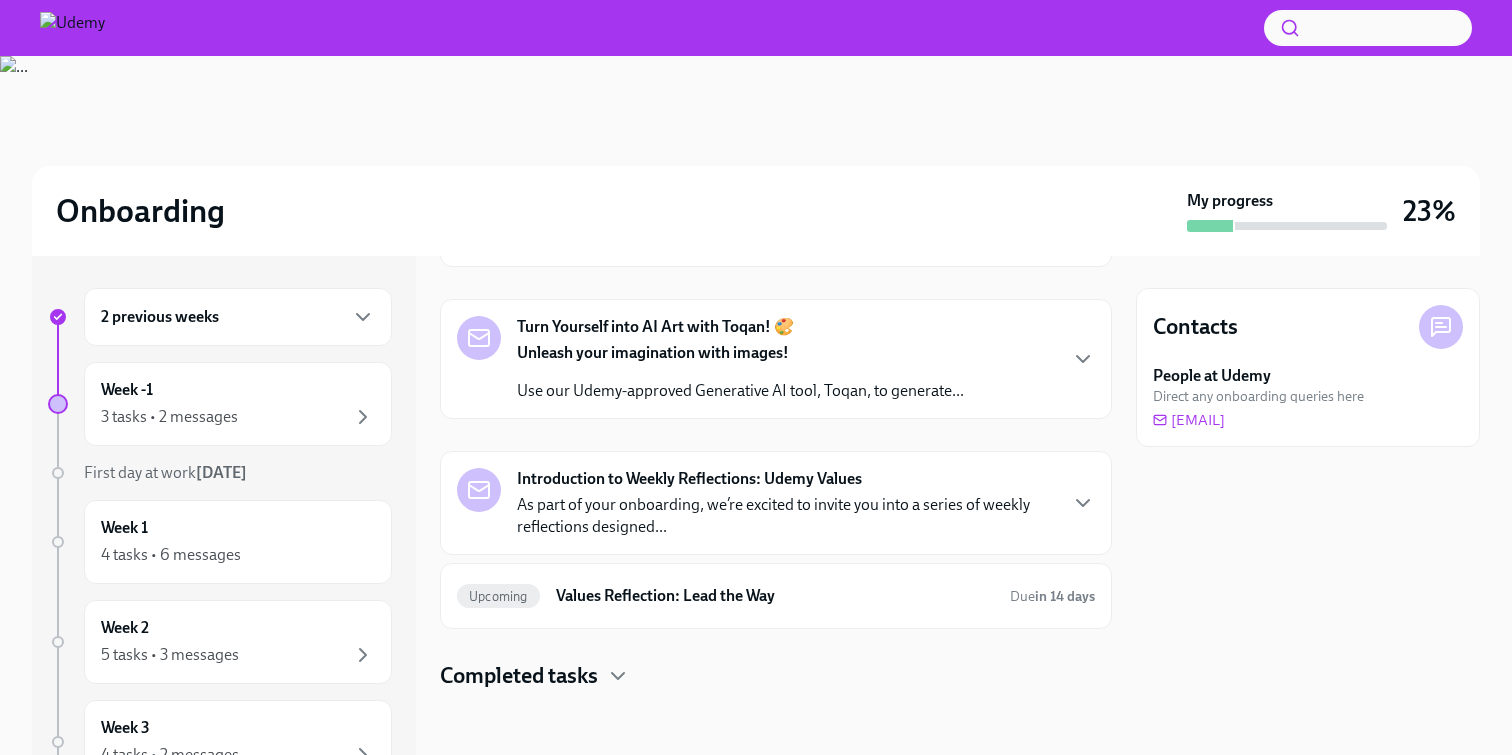 scroll, scrollTop: 2007, scrollLeft: 0, axis: vertical 